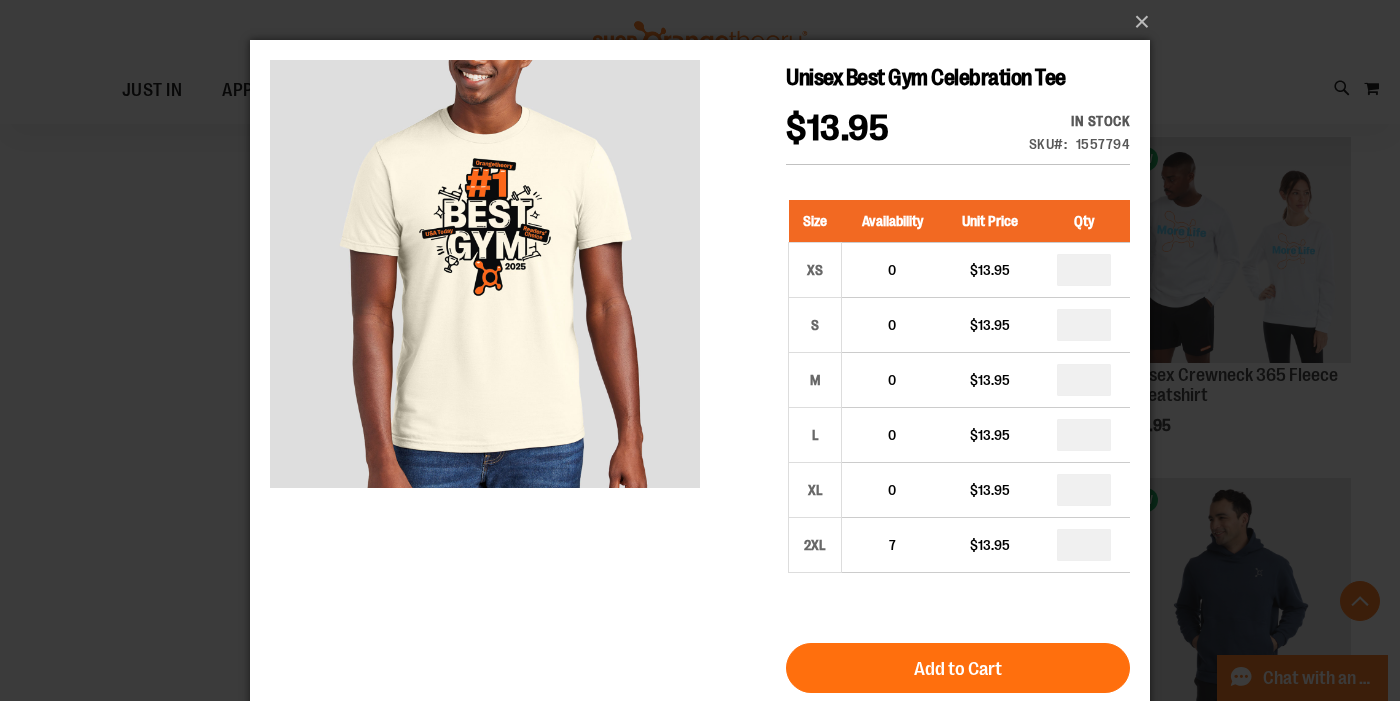 scroll, scrollTop: 0, scrollLeft: 0, axis: both 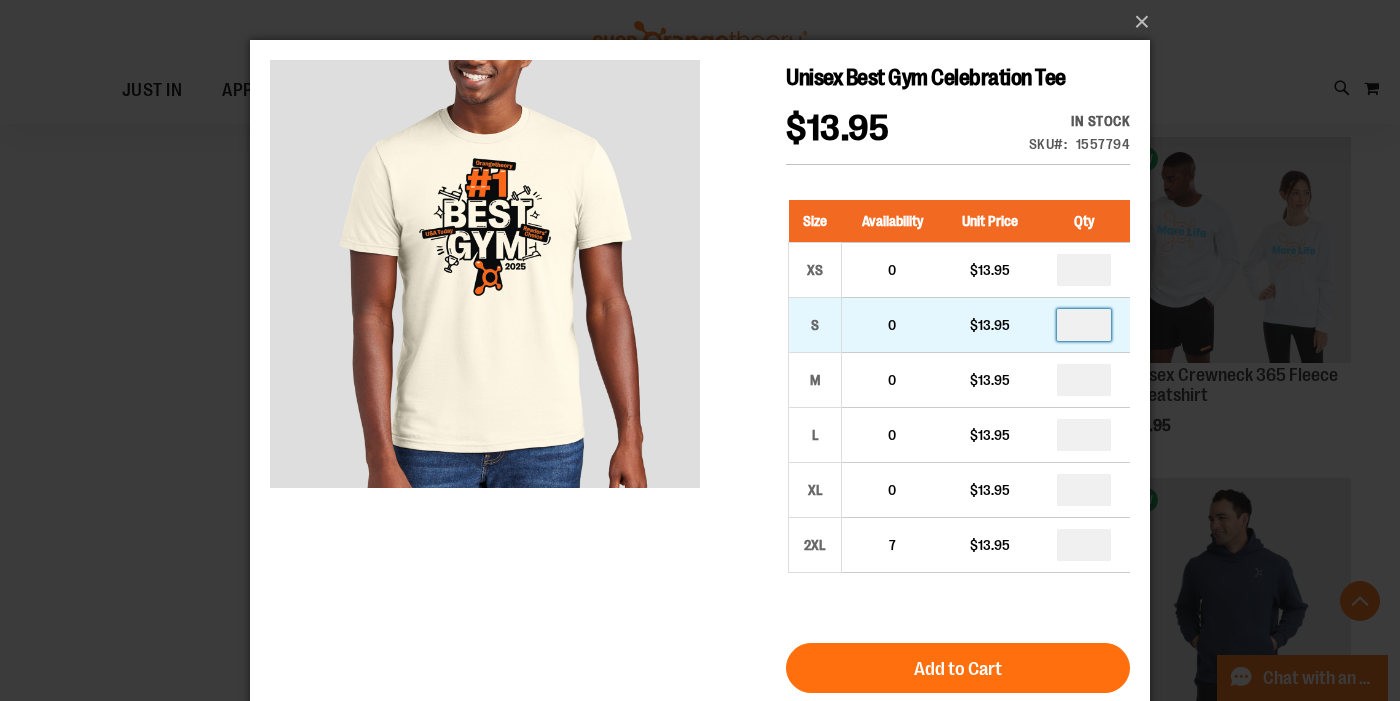 click at bounding box center [1084, 325] 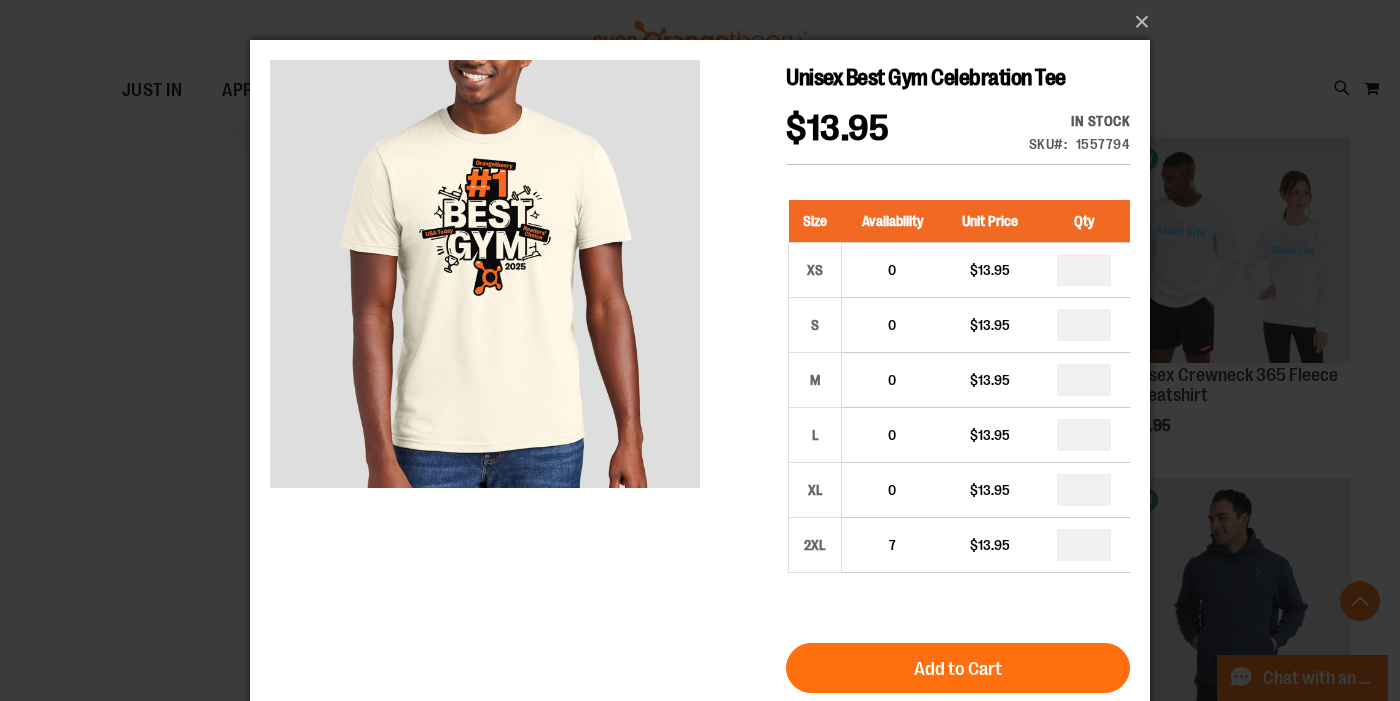 type on "*" 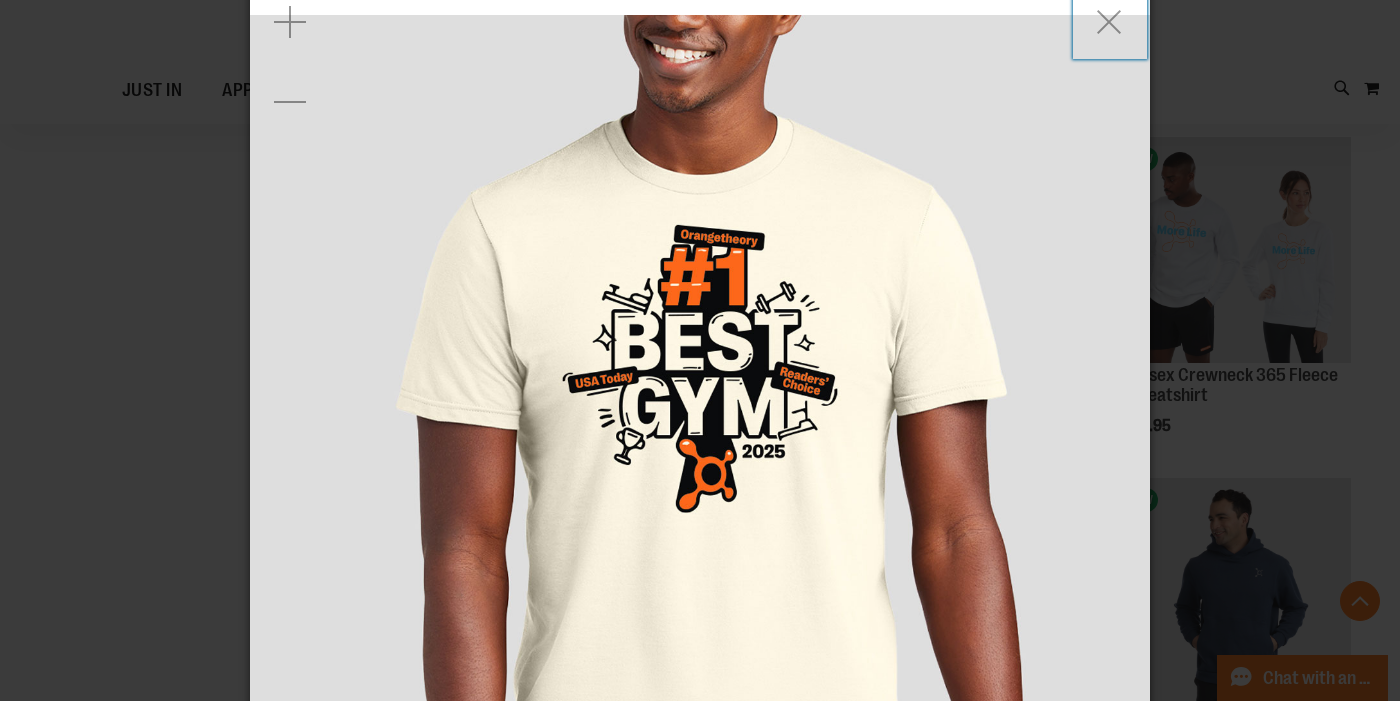 scroll, scrollTop: 57, scrollLeft: 0, axis: vertical 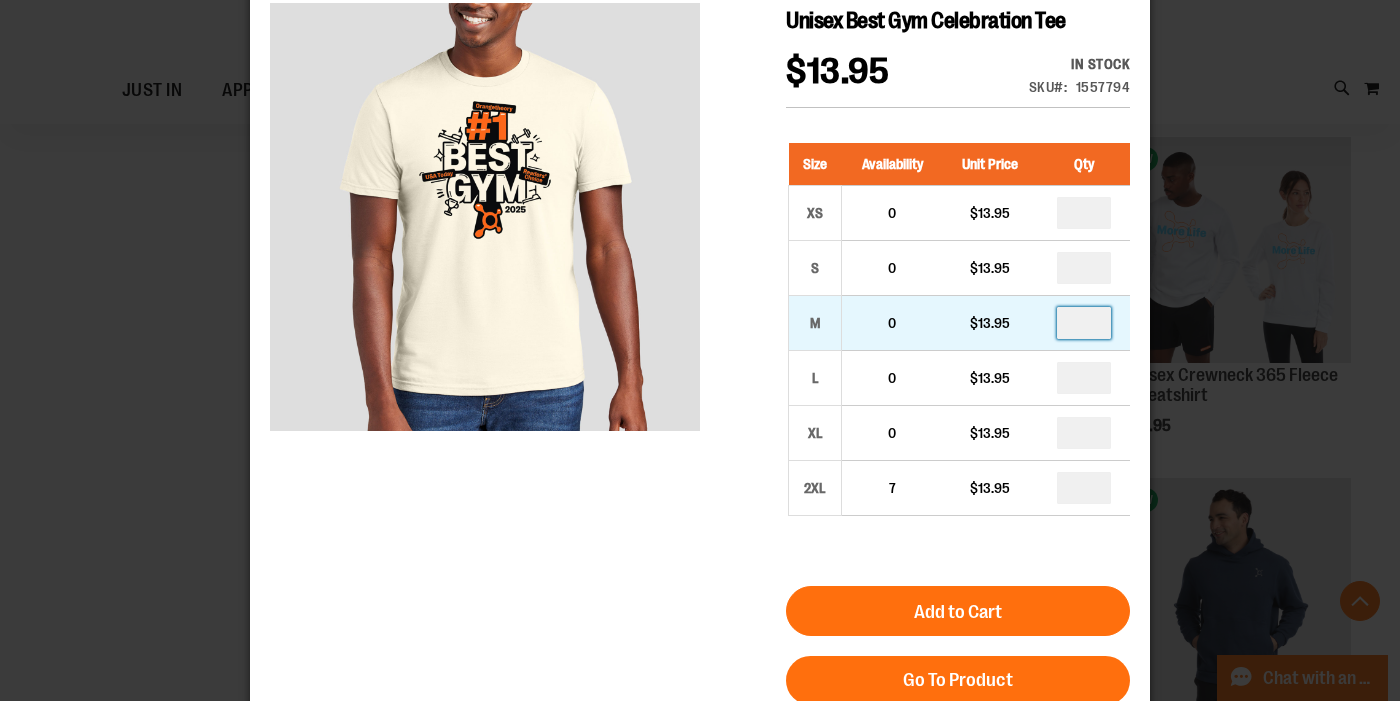 click at bounding box center [1084, 323] 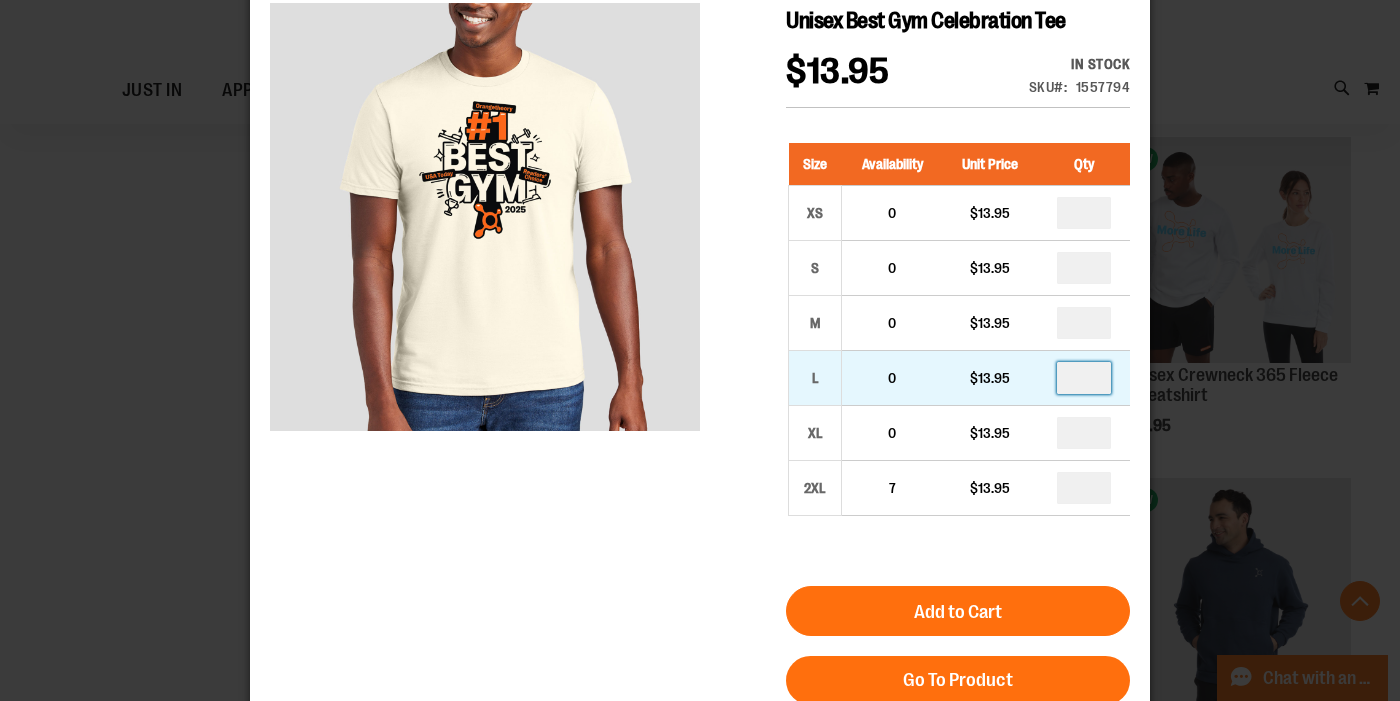 click at bounding box center (1084, 378) 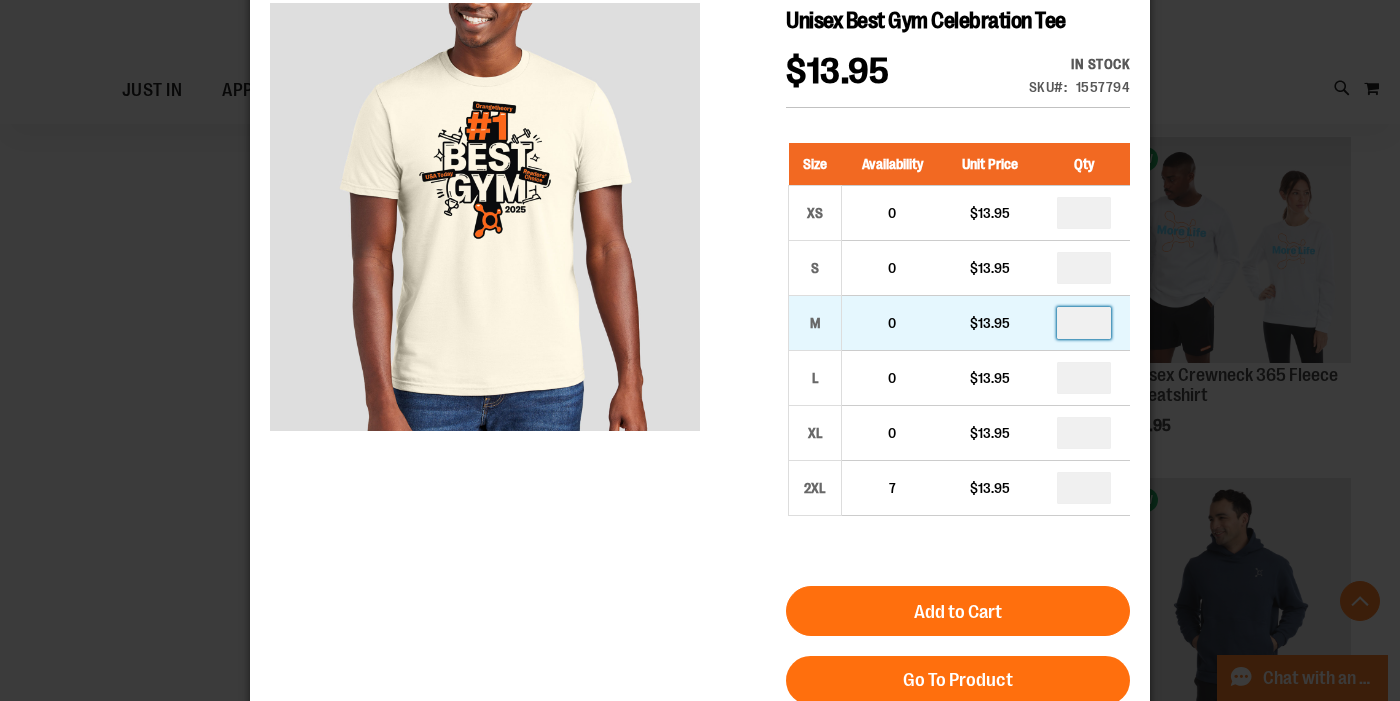 type on "*" 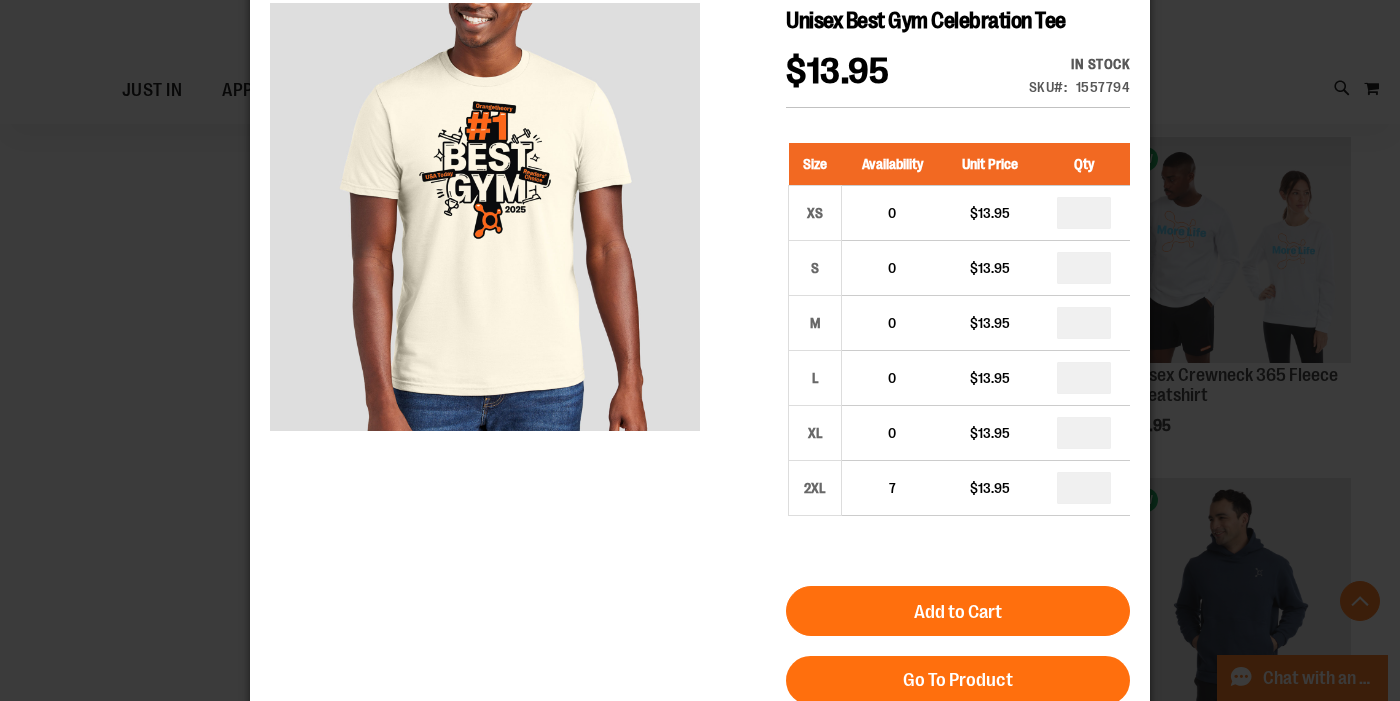 type on "*" 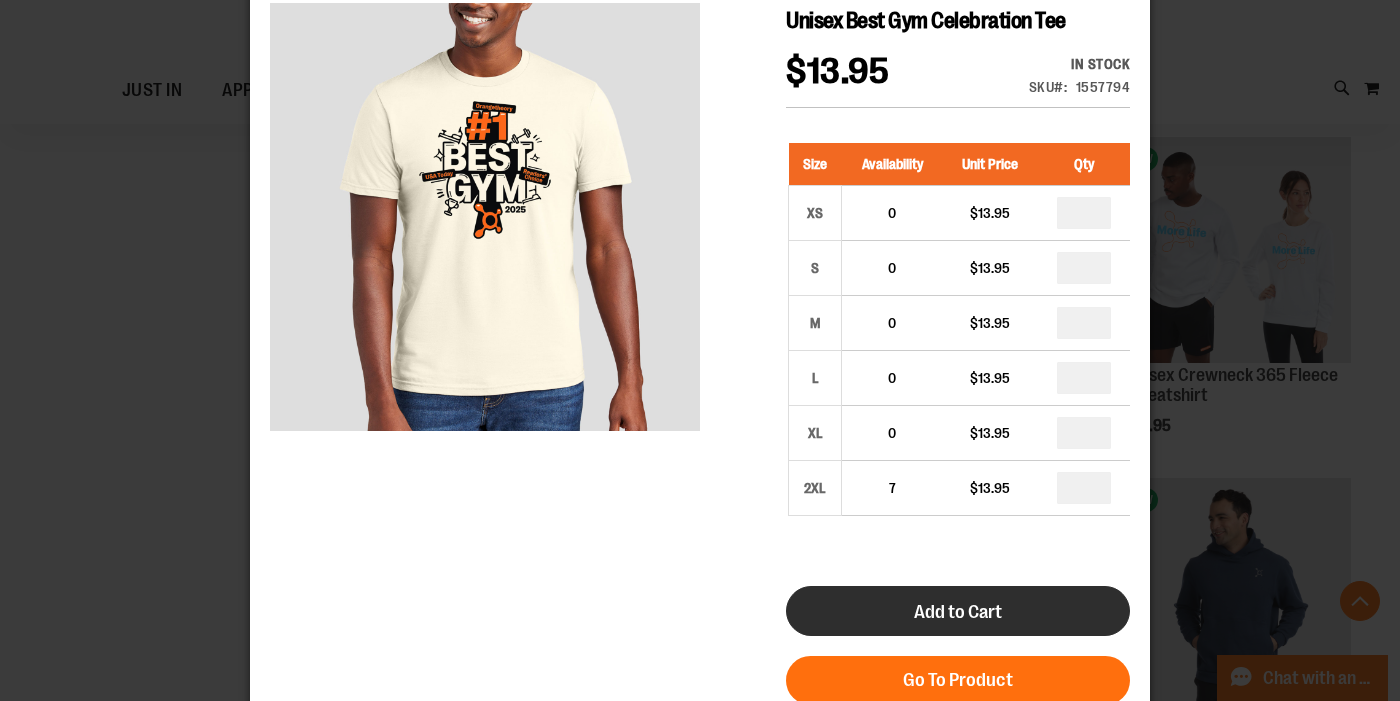 click on "Add to Cart" at bounding box center [958, 612] 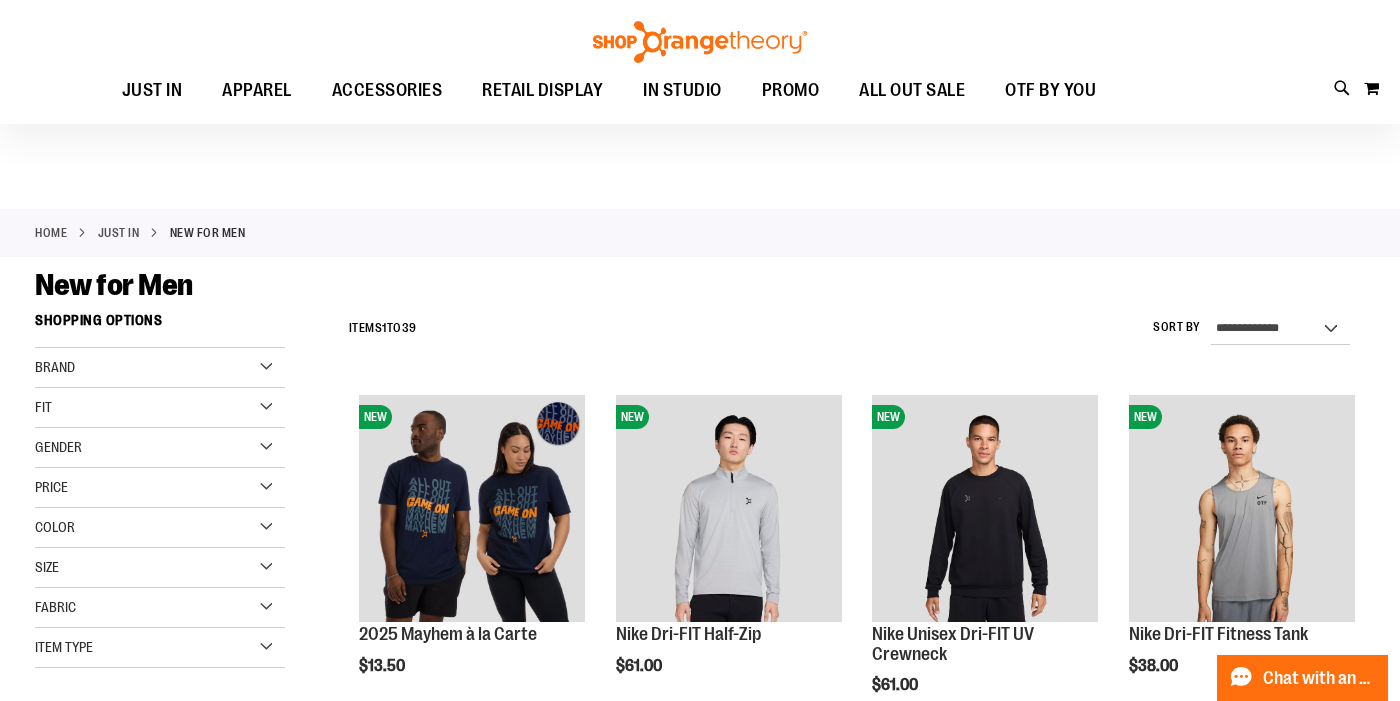 scroll, scrollTop: 0, scrollLeft: 0, axis: both 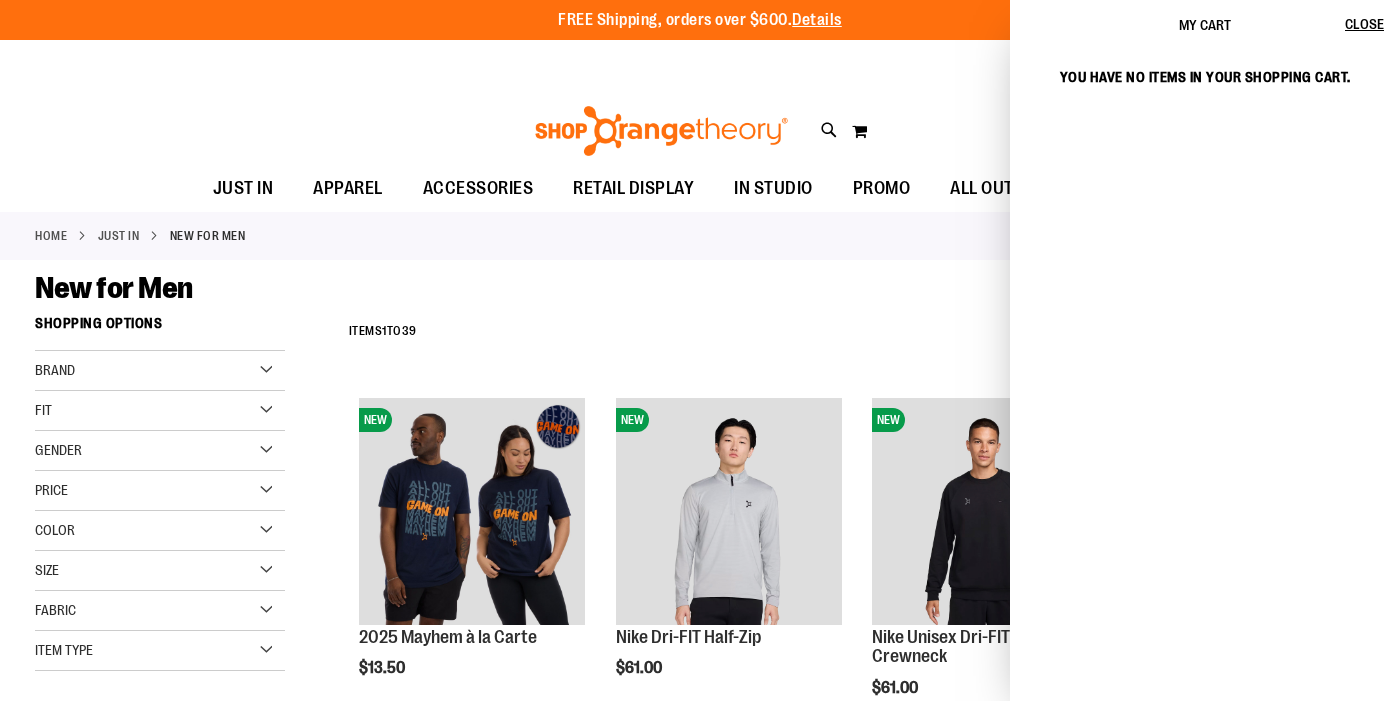 click on "New for Men" at bounding box center [700, 288] 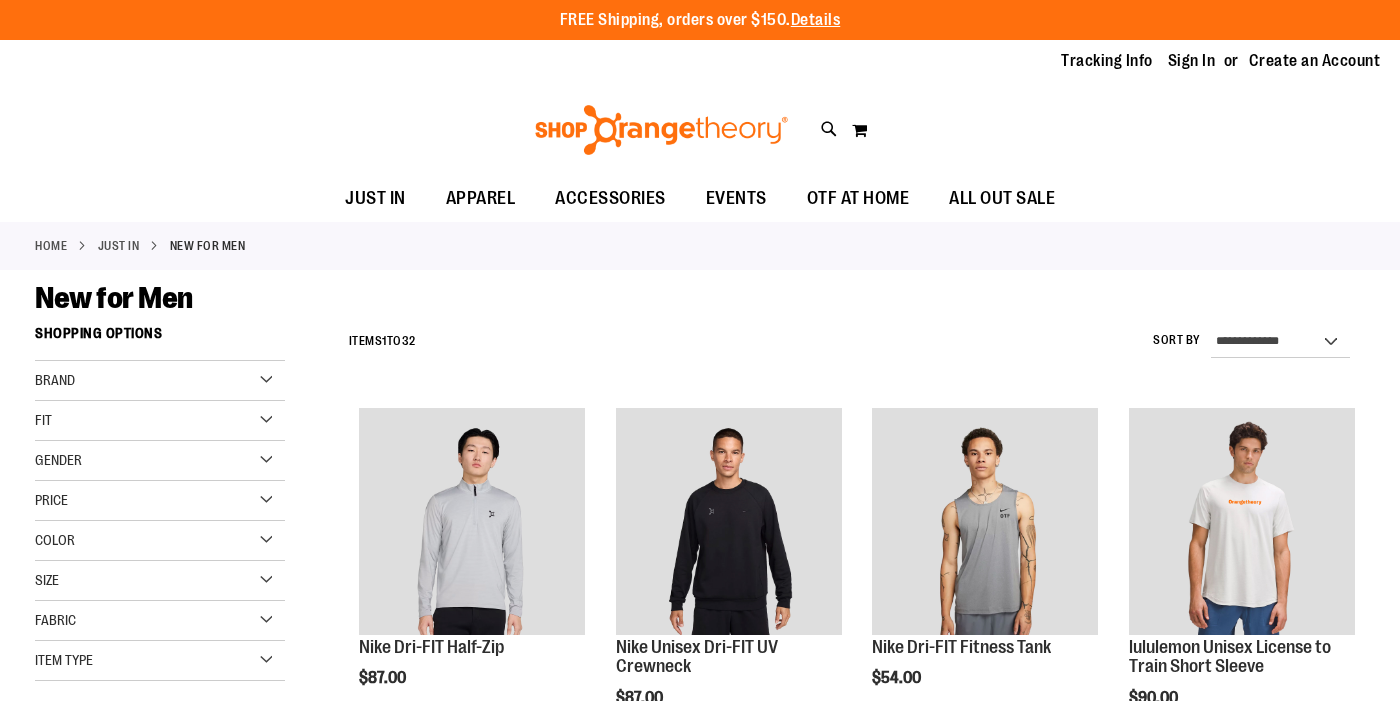 scroll, scrollTop: 0, scrollLeft: 0, axis: both 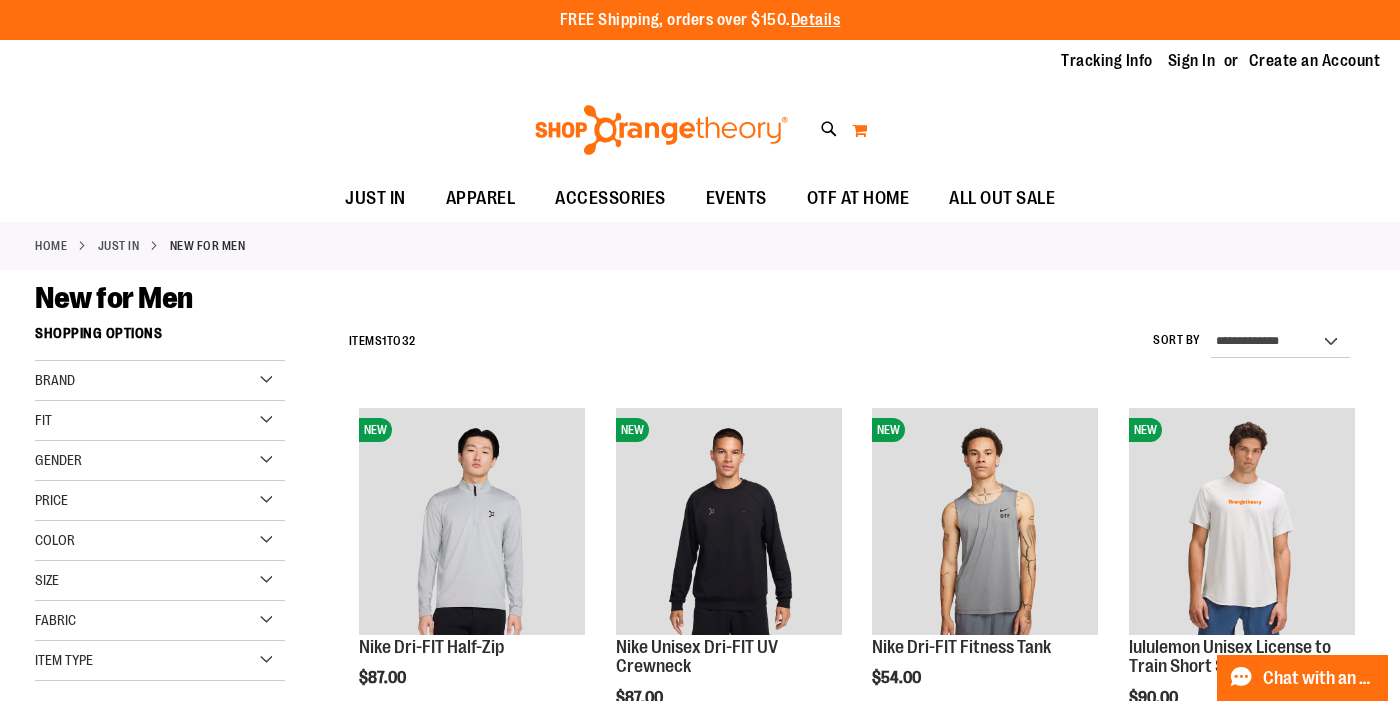 click on "My Cart
0" at bounding box center [859, 130] 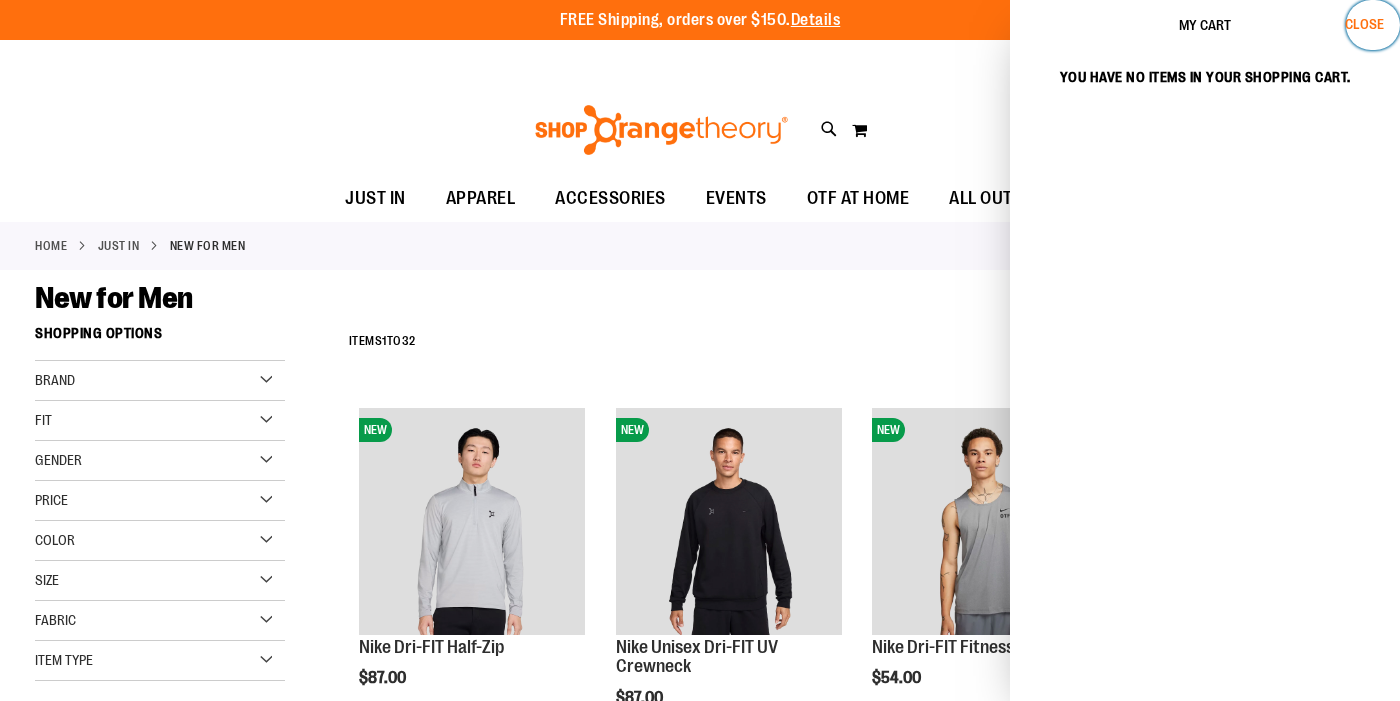 click on "Close" at bounding box center (1364, 24) 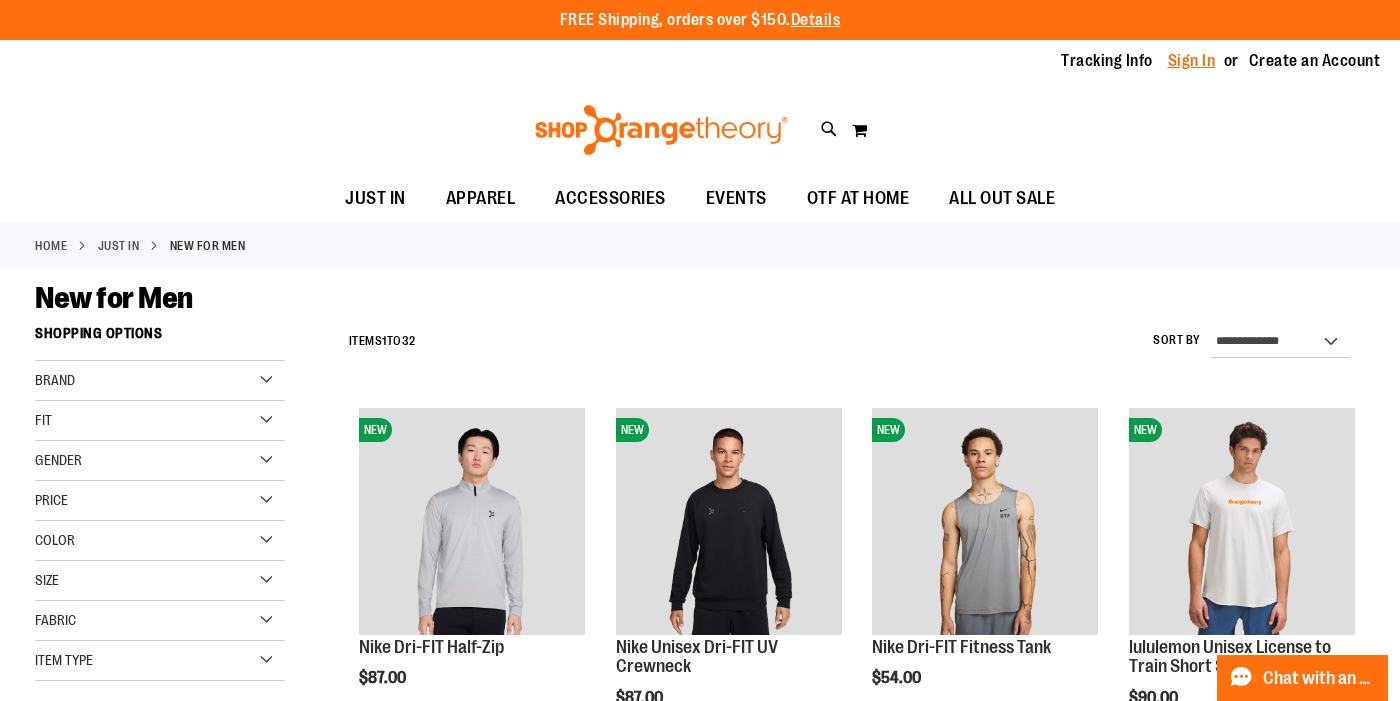 click on "Sign In" at bounding box center (1192, 61) 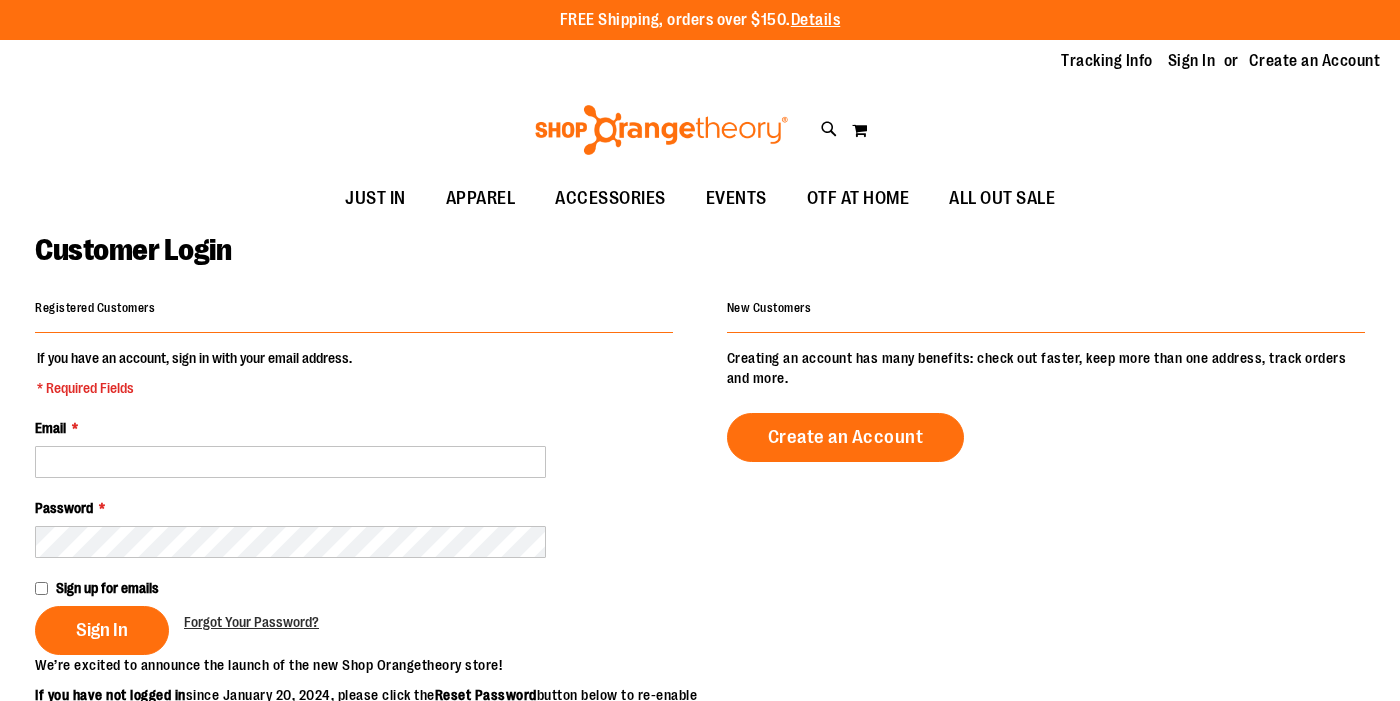 scroll, scrollTop: 0, scrollLeft: 0, axis: both 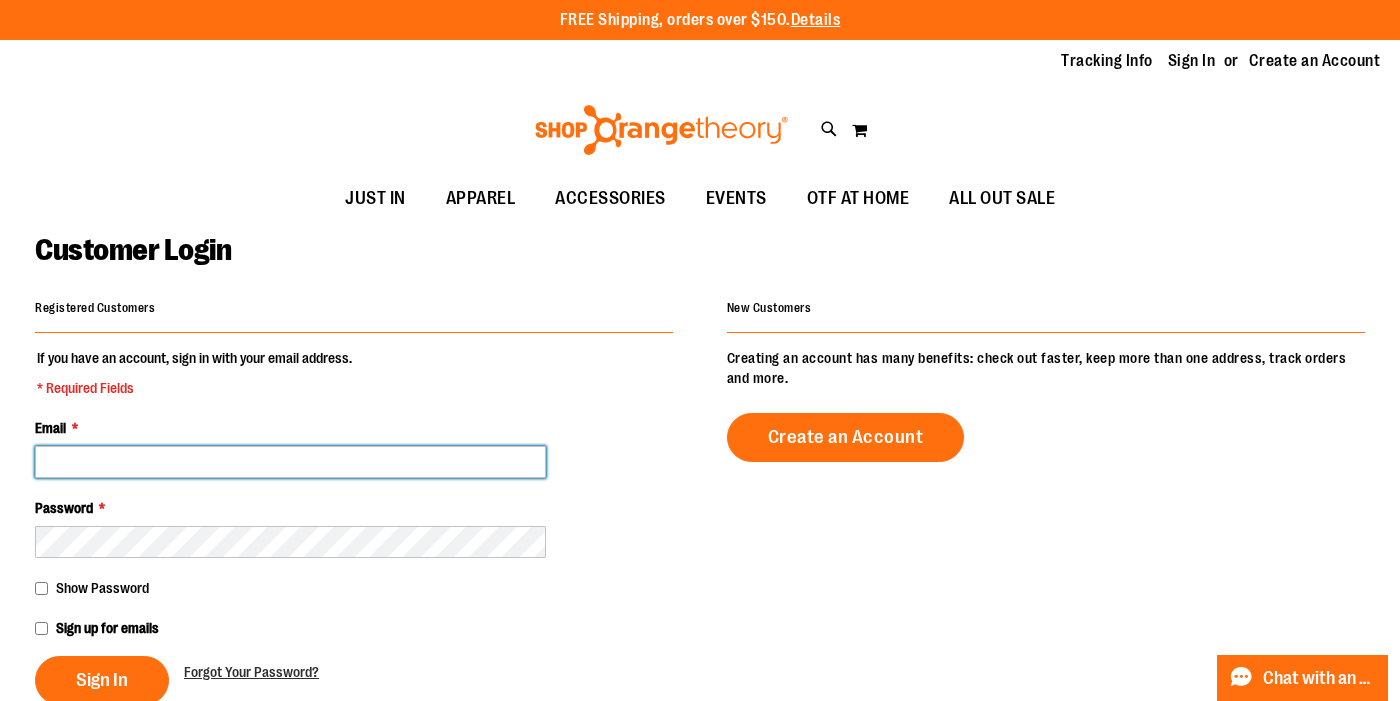 click on "Email *" at bounding box center (290, 462) 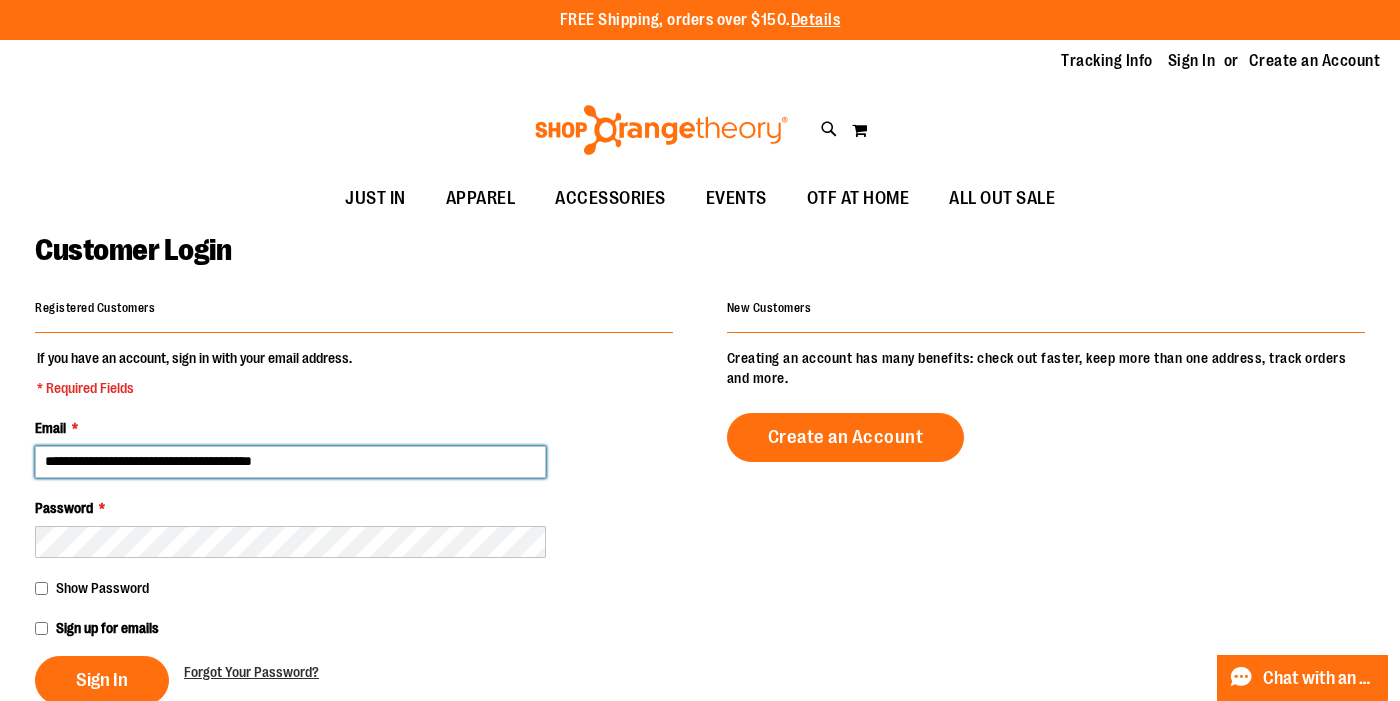 type on "**********" 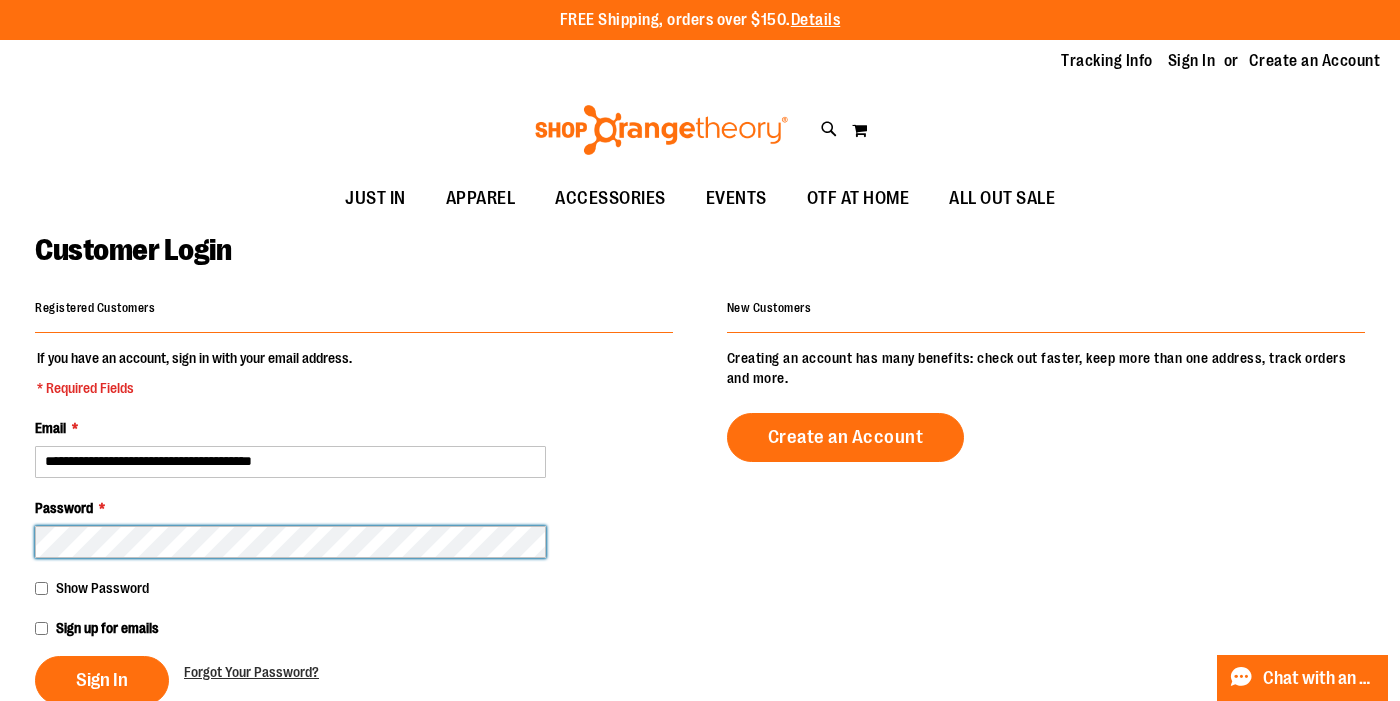 click on "Sign In" at bounding box center (102, 680) 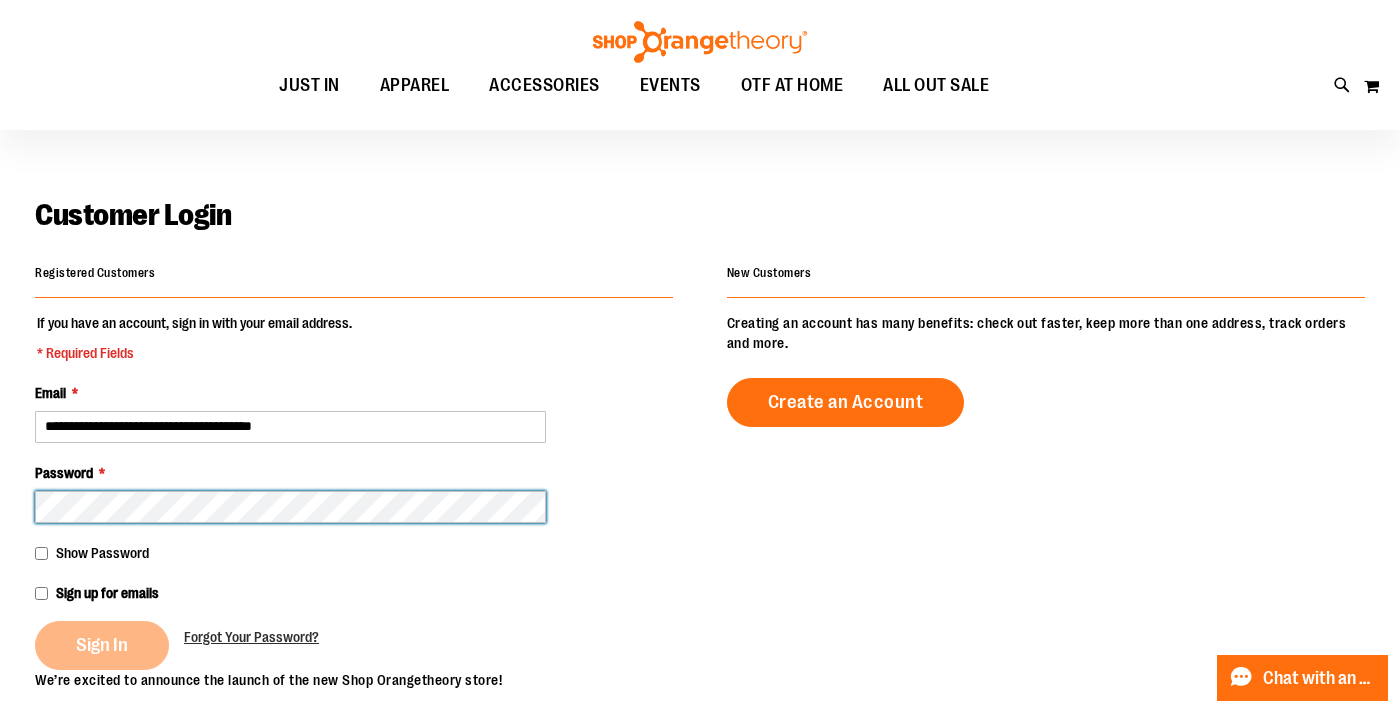 scroll, scrollTop: 36, scrollLeft: 0, axis: vertical 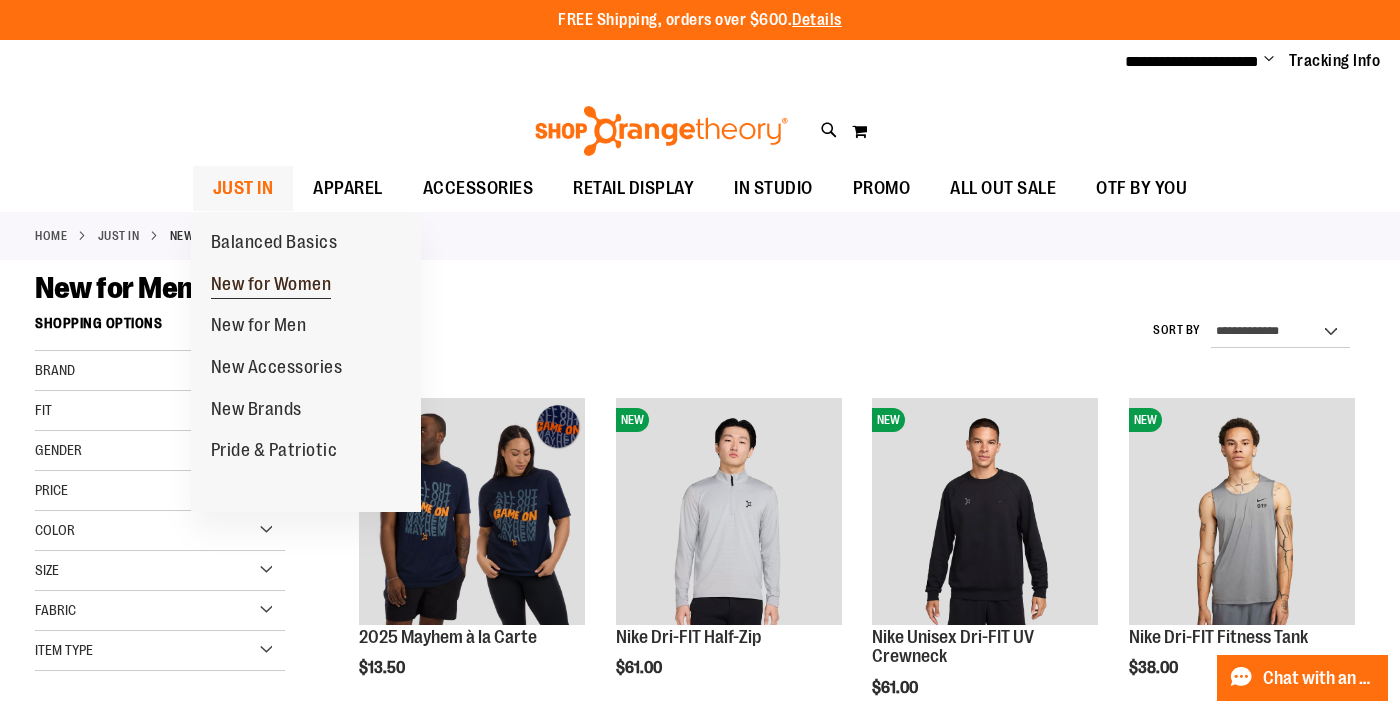 click on "New for Women" at bounding box center (271, 286) 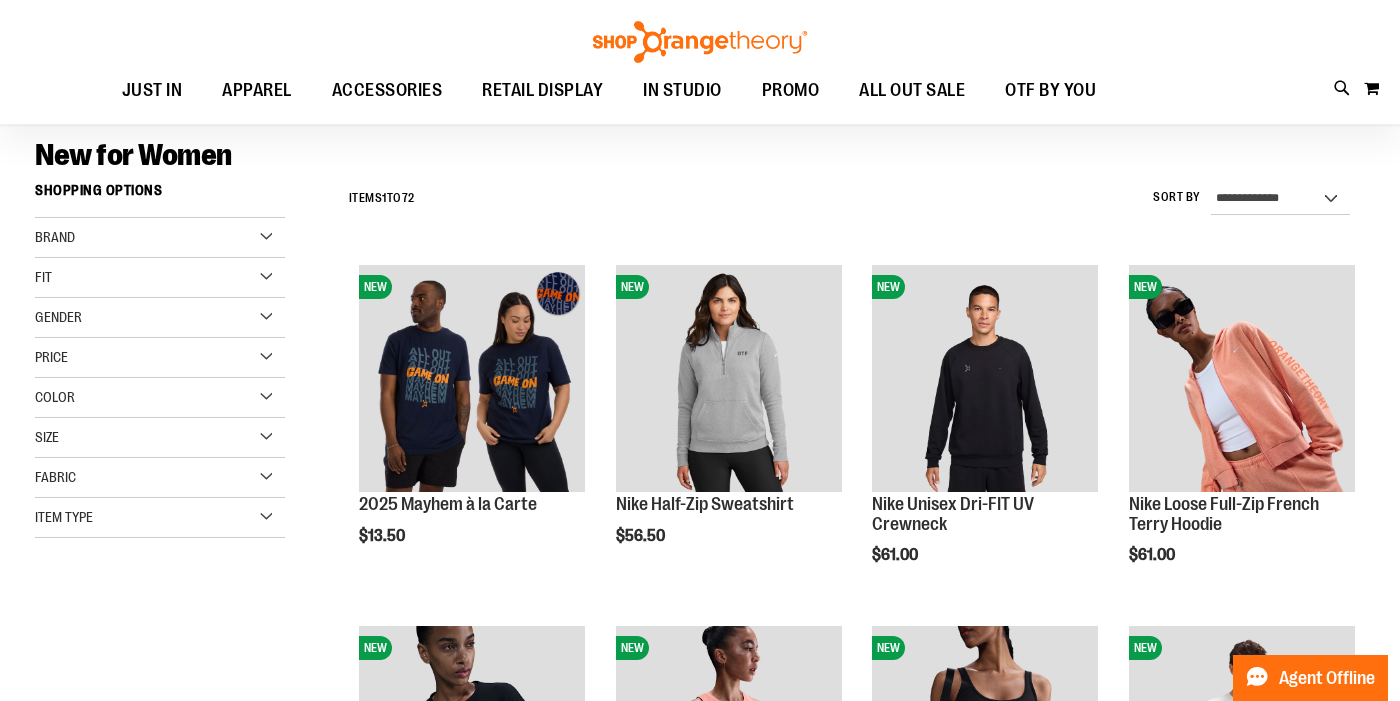 scroll, scrollTop: 133, scrollLeft: 0, axis: vertical 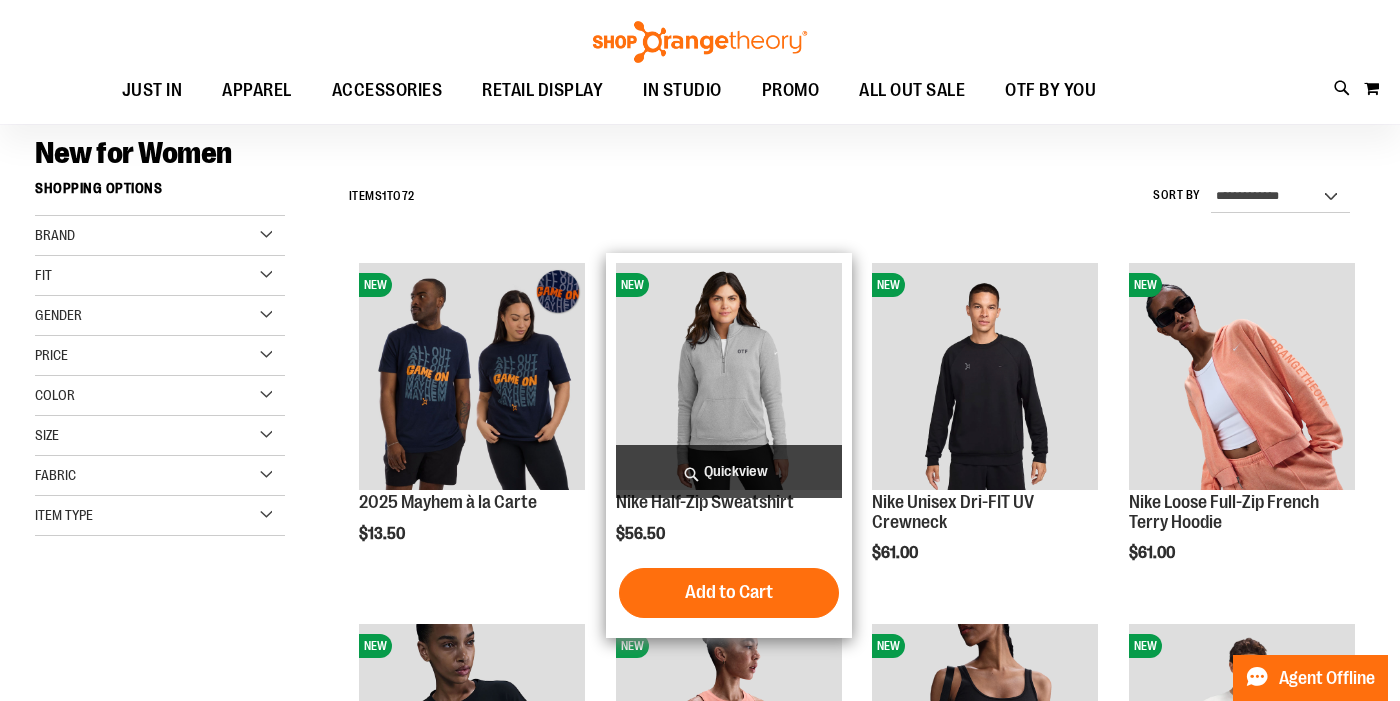 click on "Quickview" at bounding box center (729, 471) 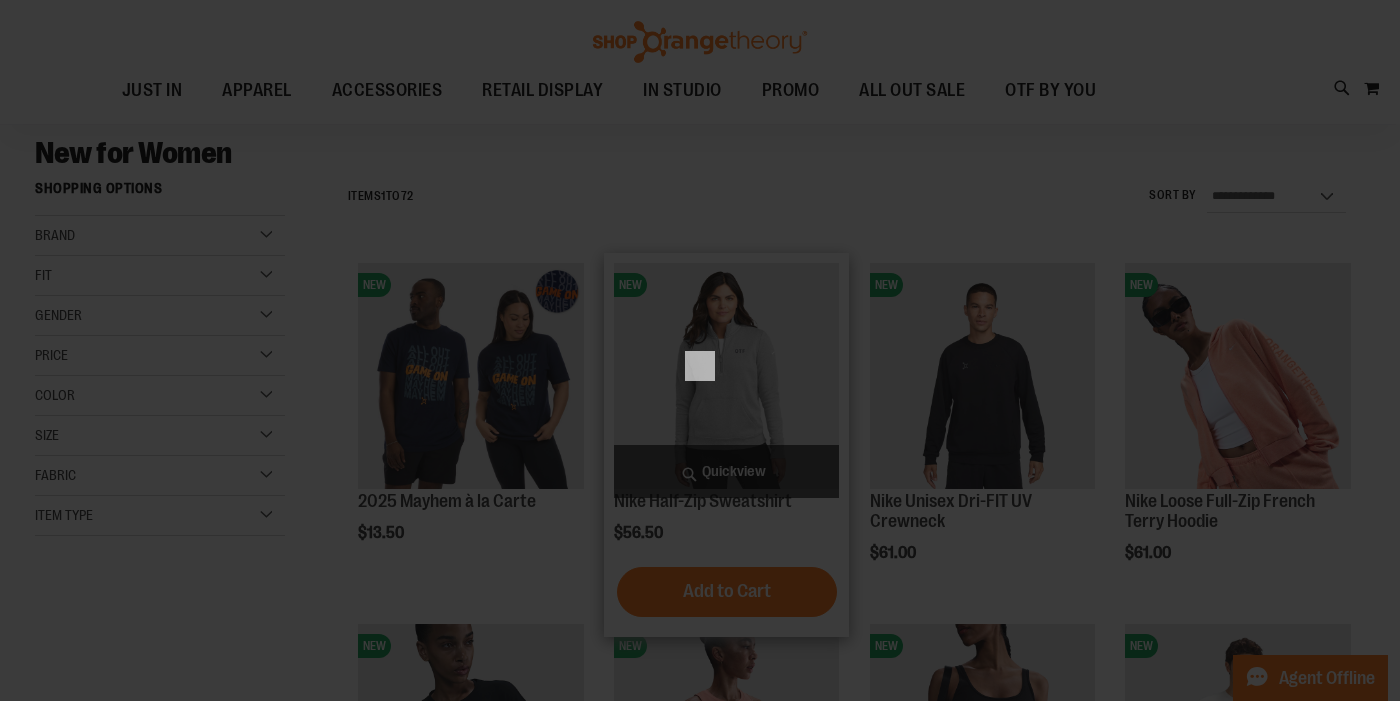 scroll, scrollTop: 0, scrollLeft: 0, axis: both 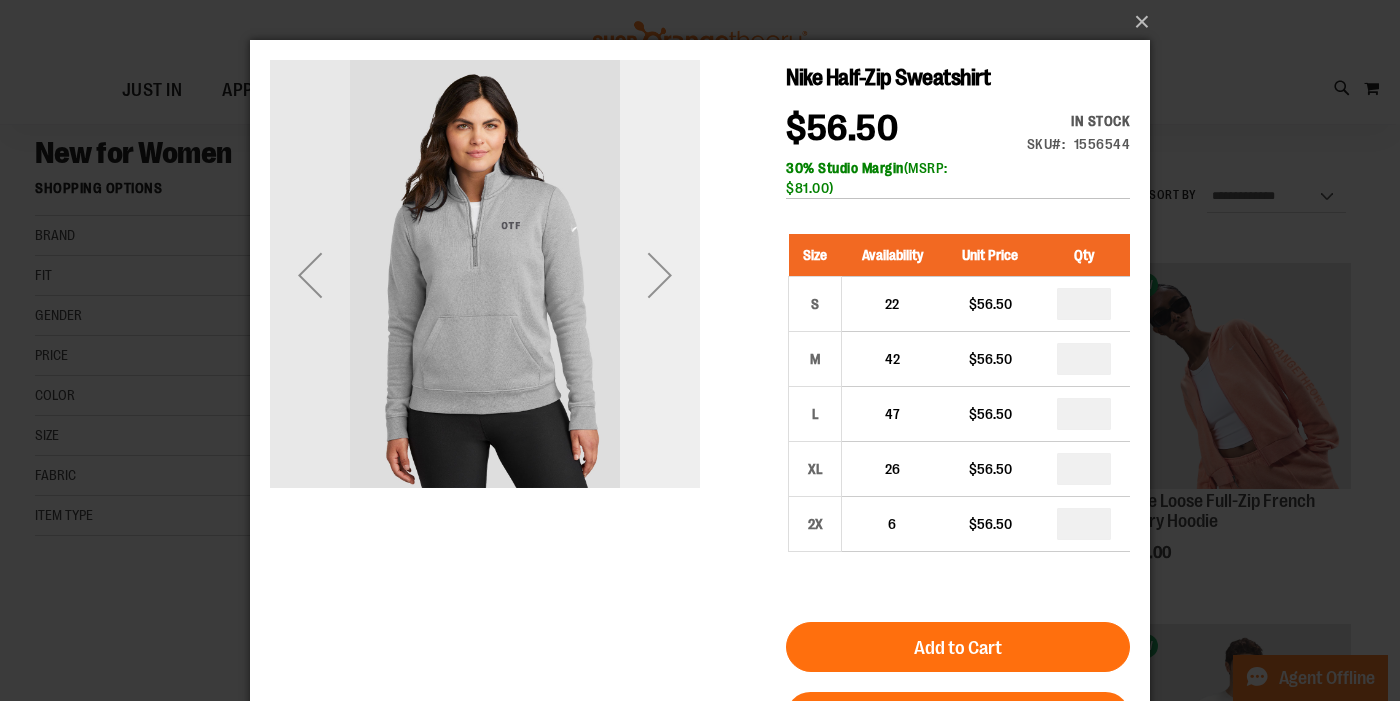 click at bounding box center (660, 275) 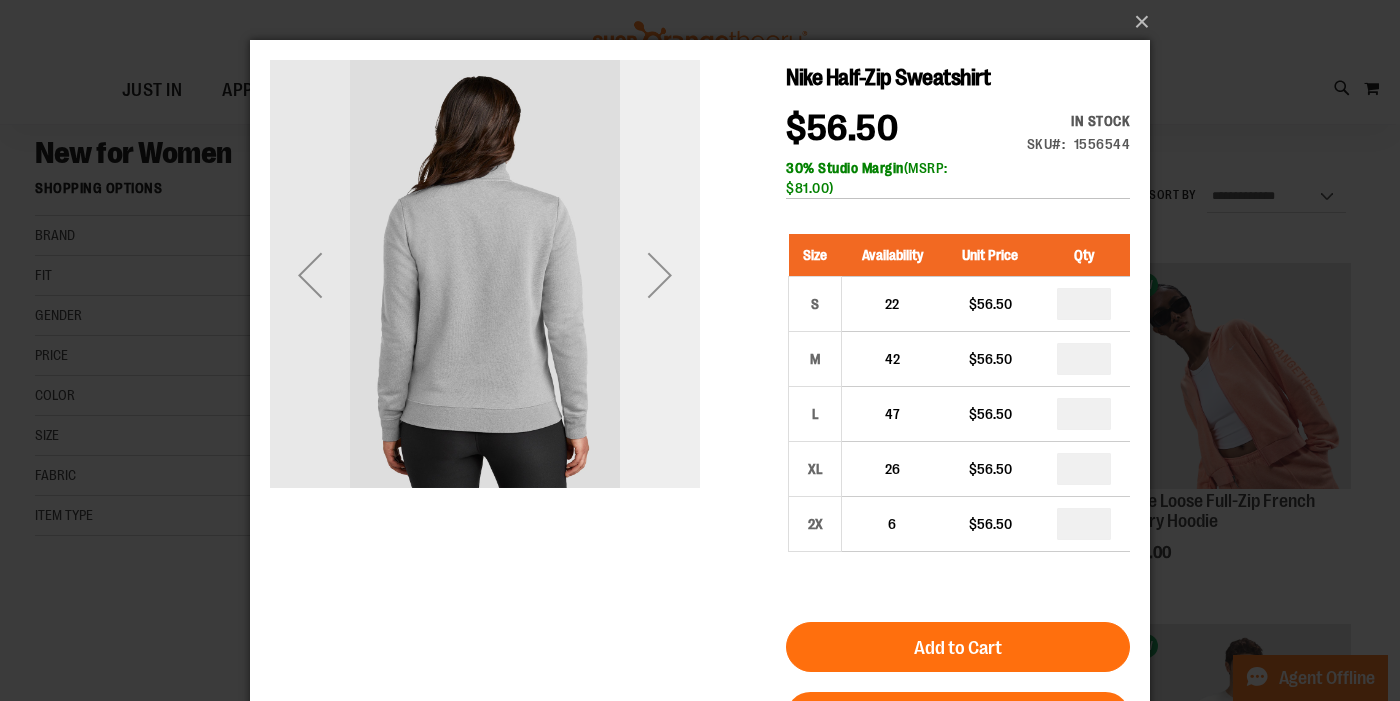 click at bounding box center (660, 275) 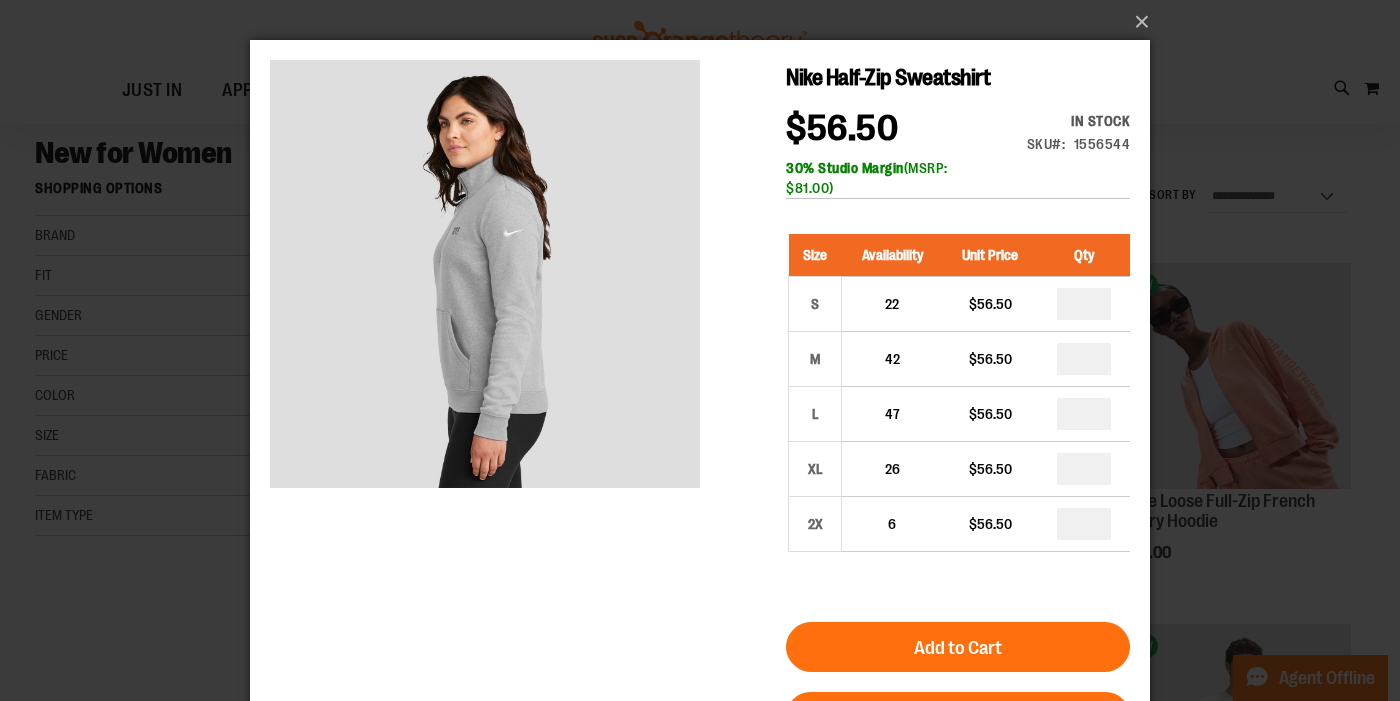 click on "×" at bounding box center (700, 350) 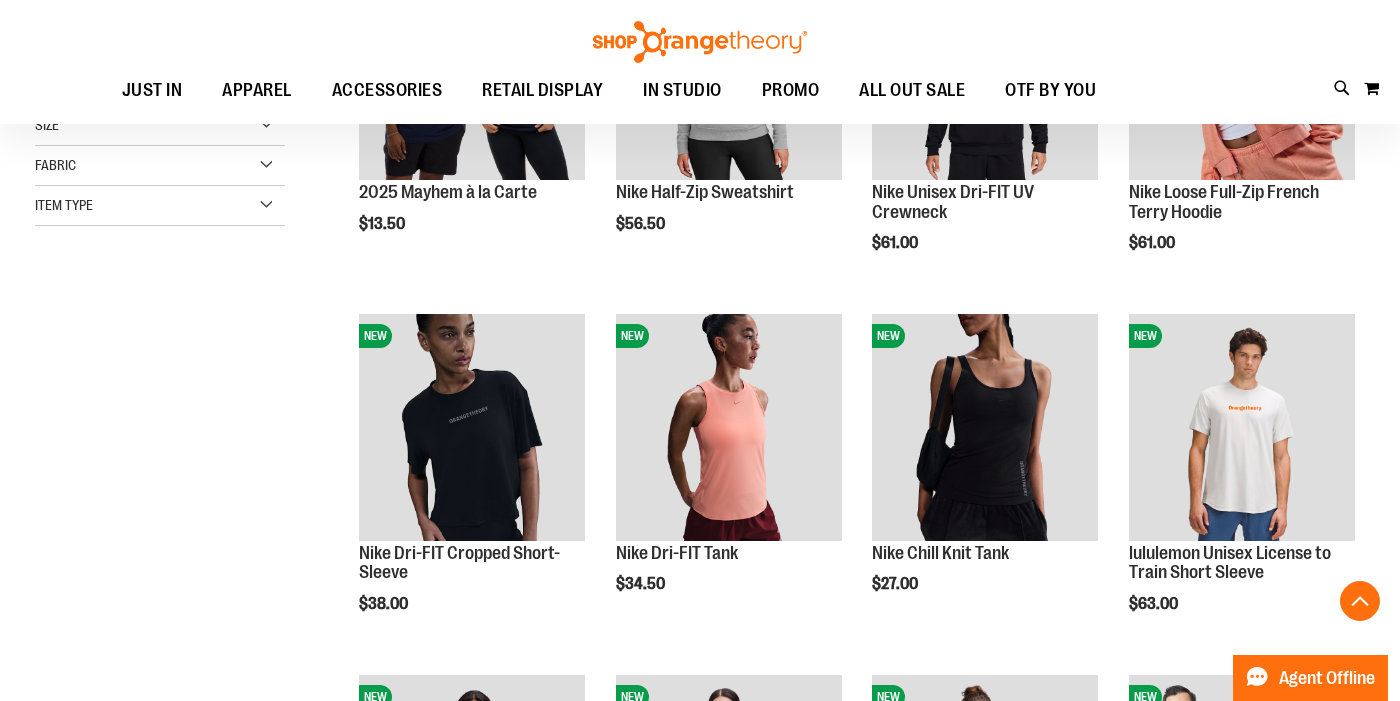 scroll, scrollTop: 451, scrollLeft: 0, axis: vertical 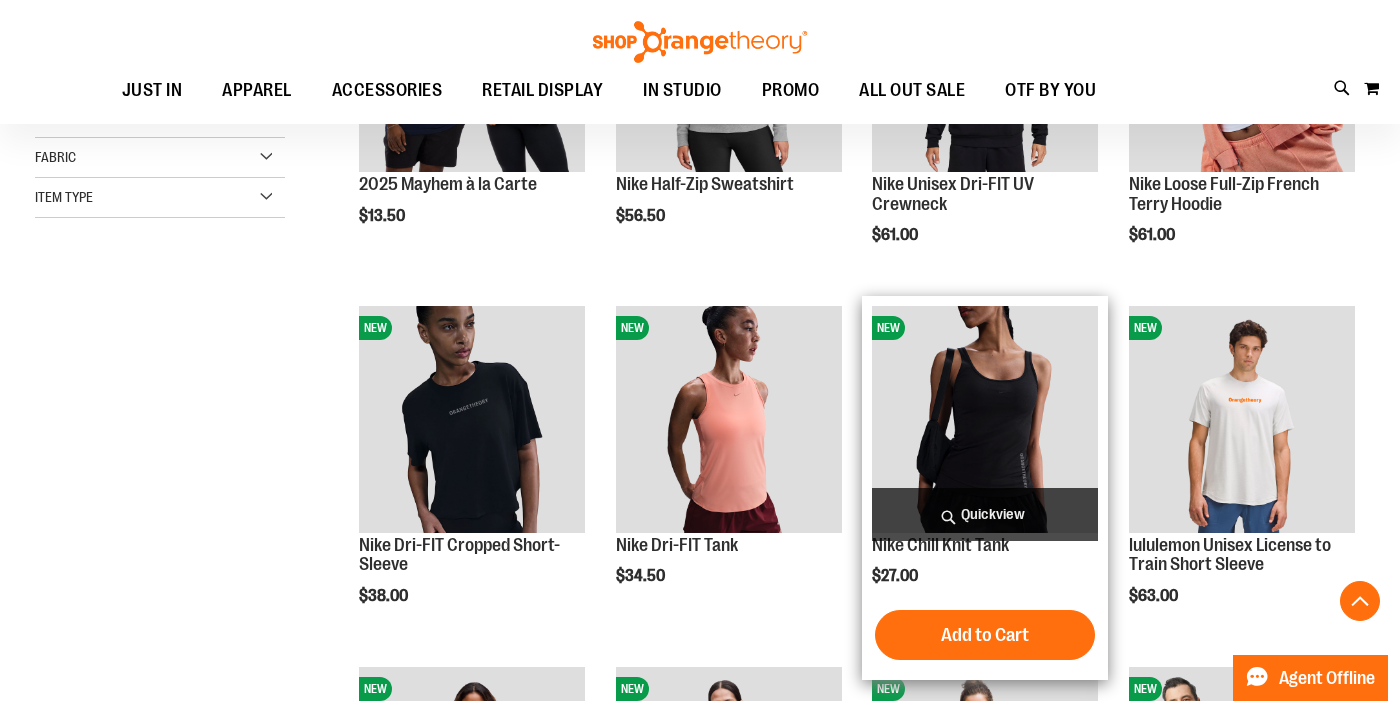 click on "Quickview" at bounding box center (985, 514) 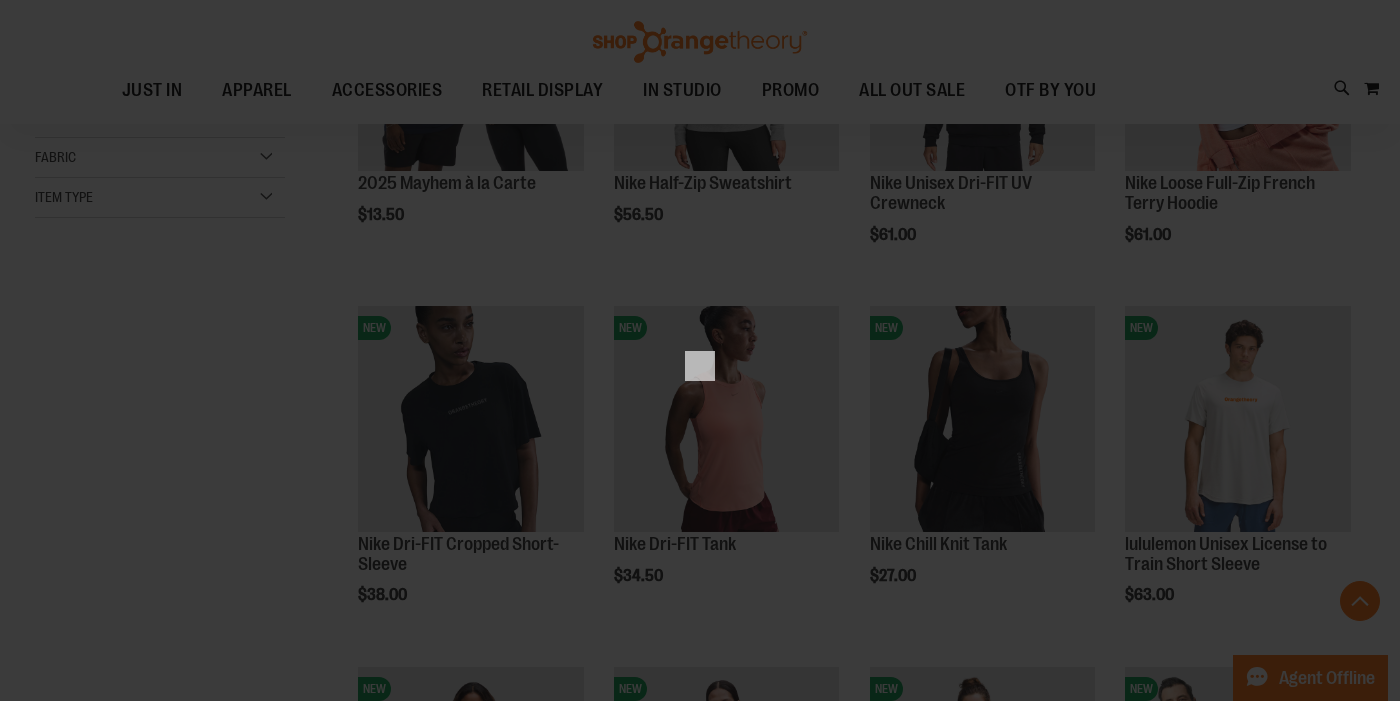scroll, scrollTop: 0, scrollLeft: 0, axis: both 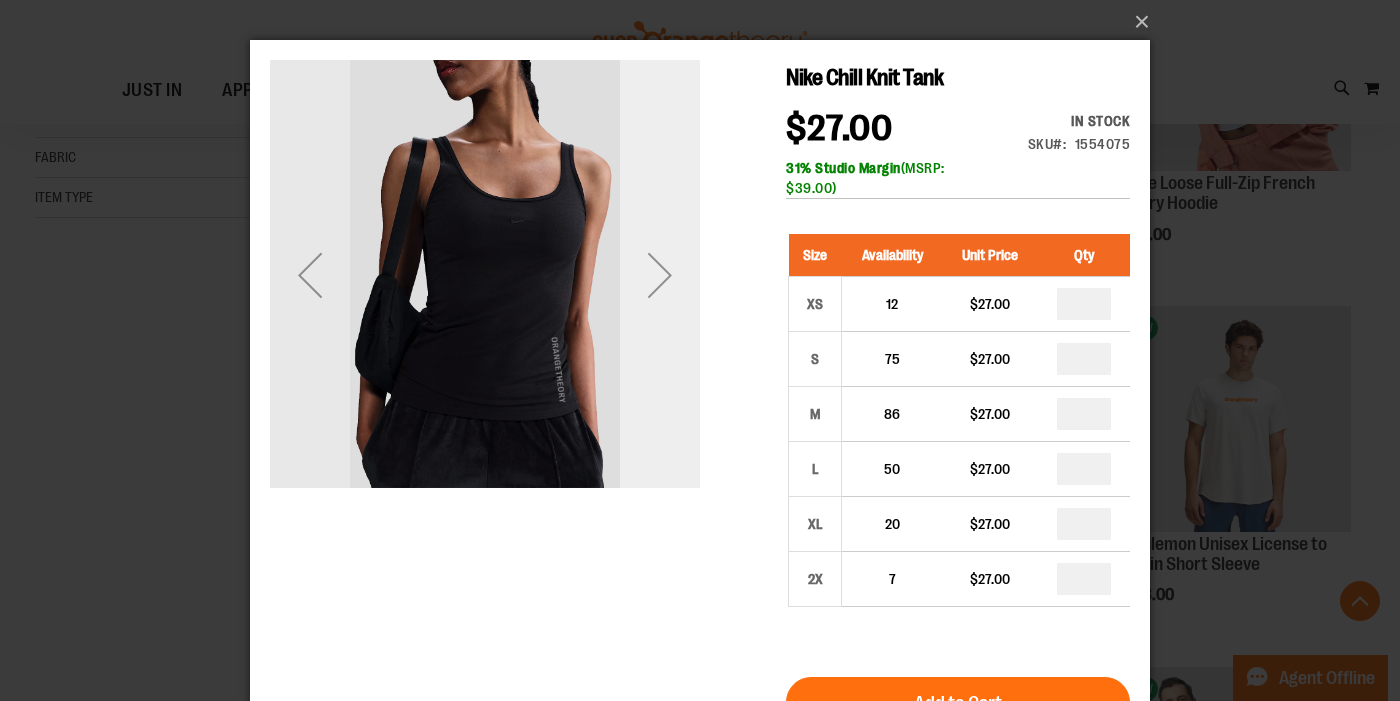 click at bounding box center [660, 275] 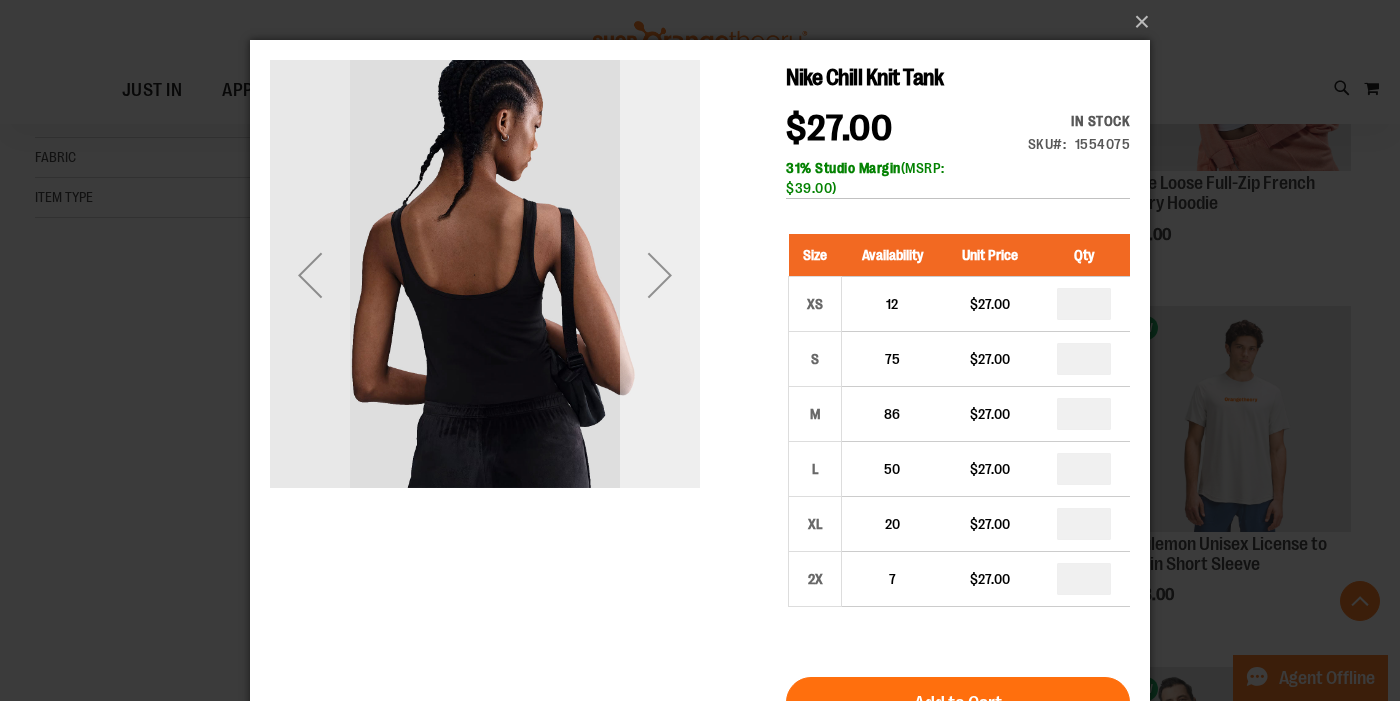 click at bounding box center [660, 275] 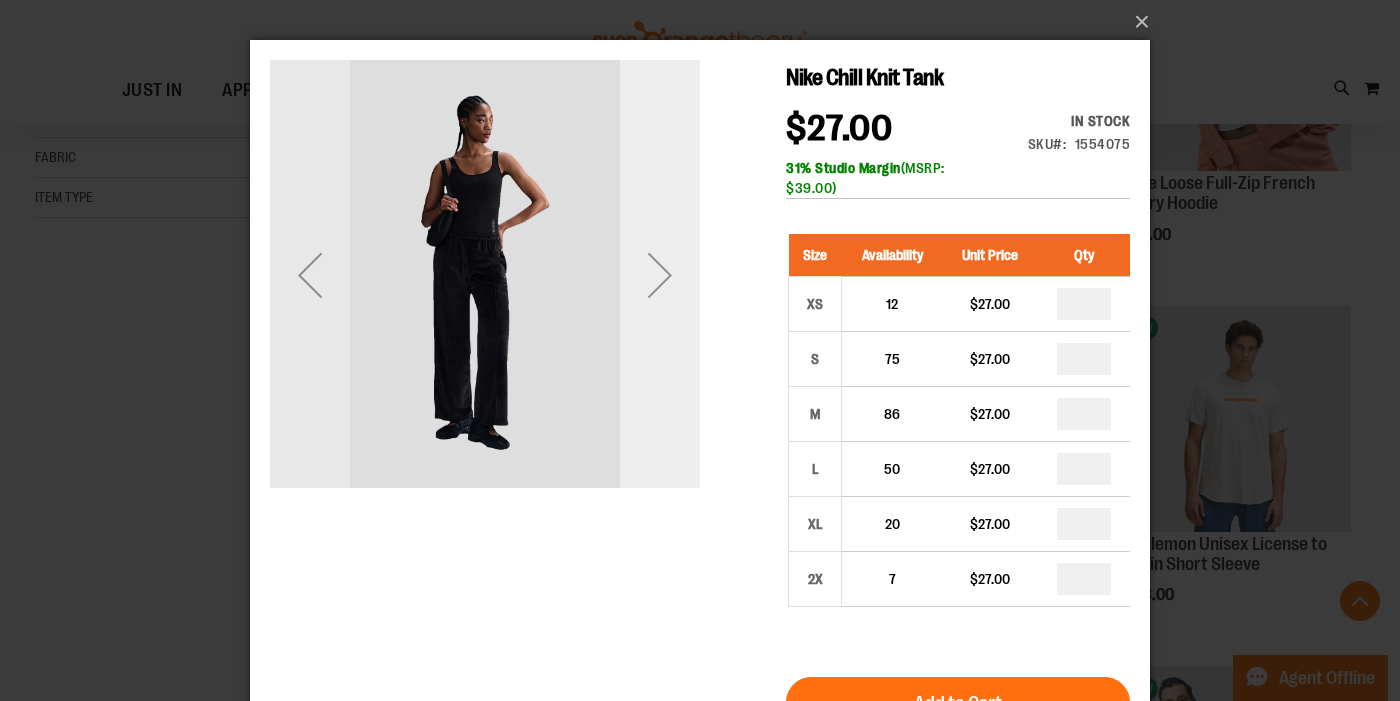 click at bounding box center (660, 275) 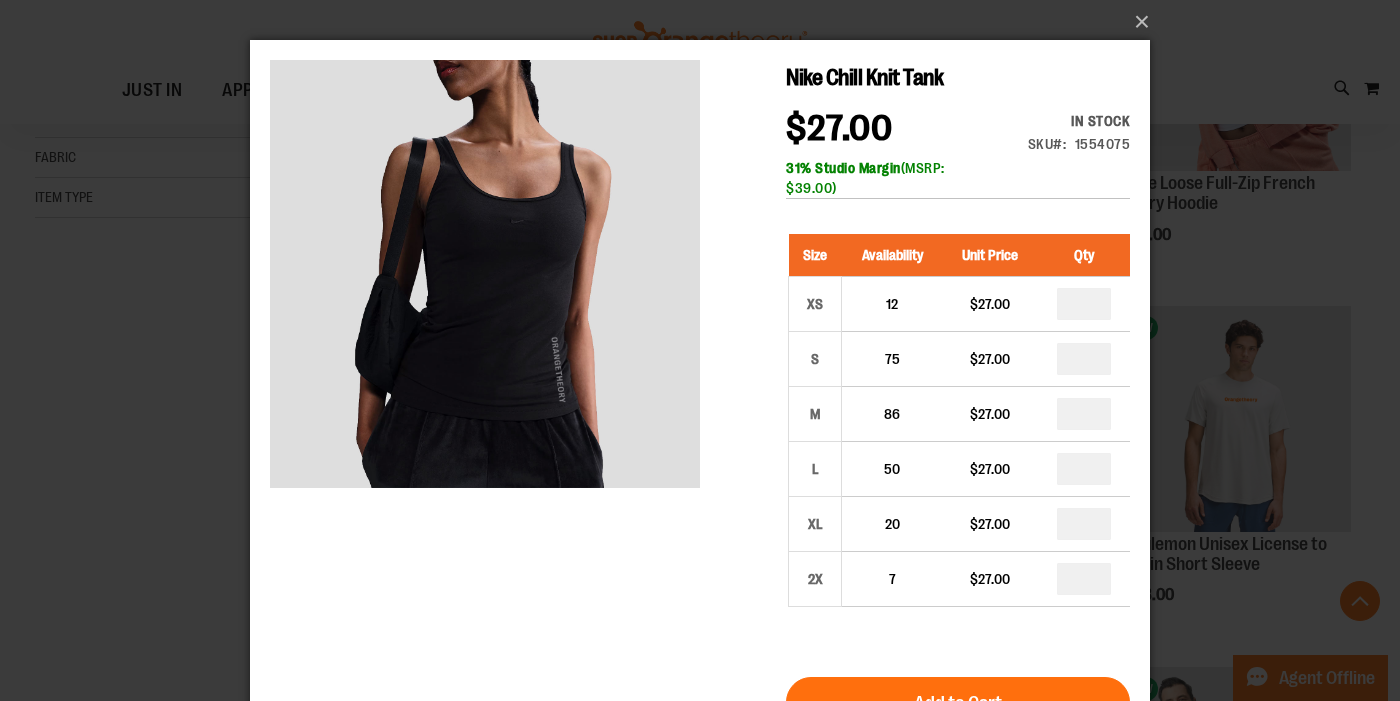 click on "×" at bounding box center (700, 350) 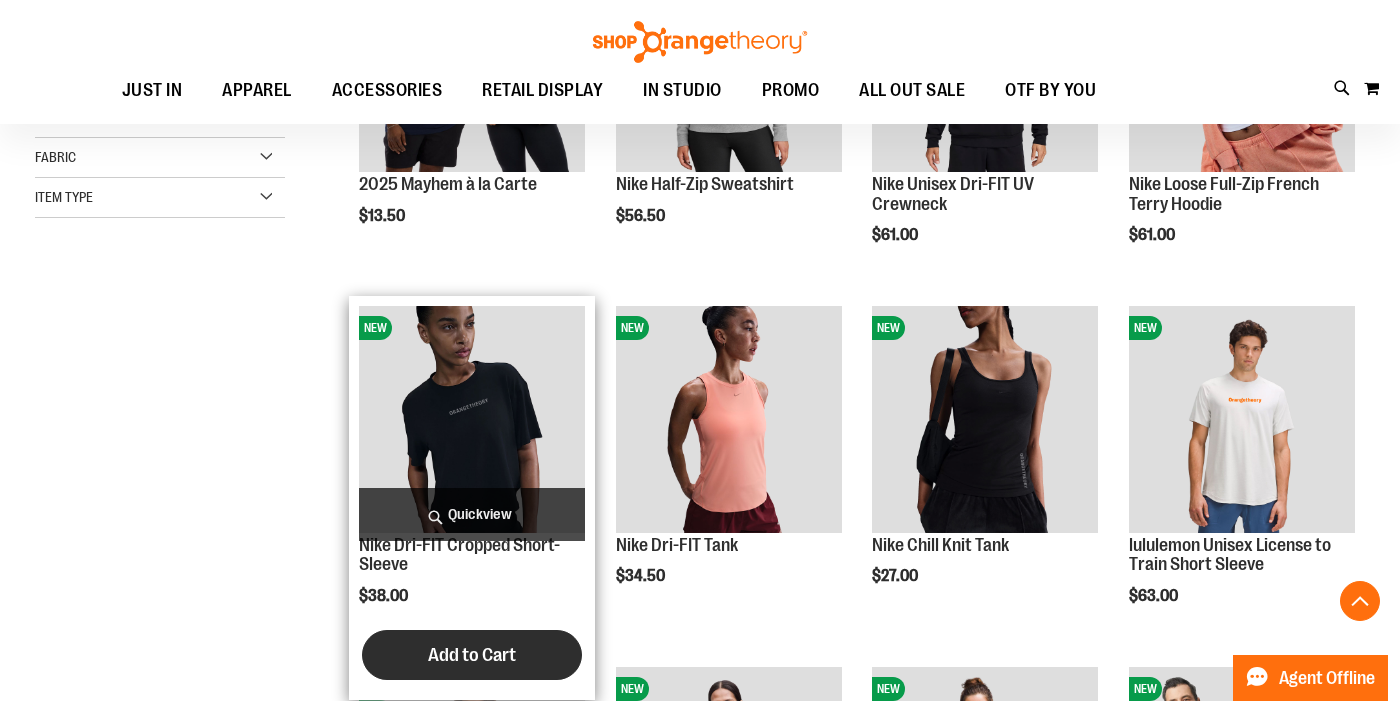 click on "Add to Cart" at bounding box center (472, 655) 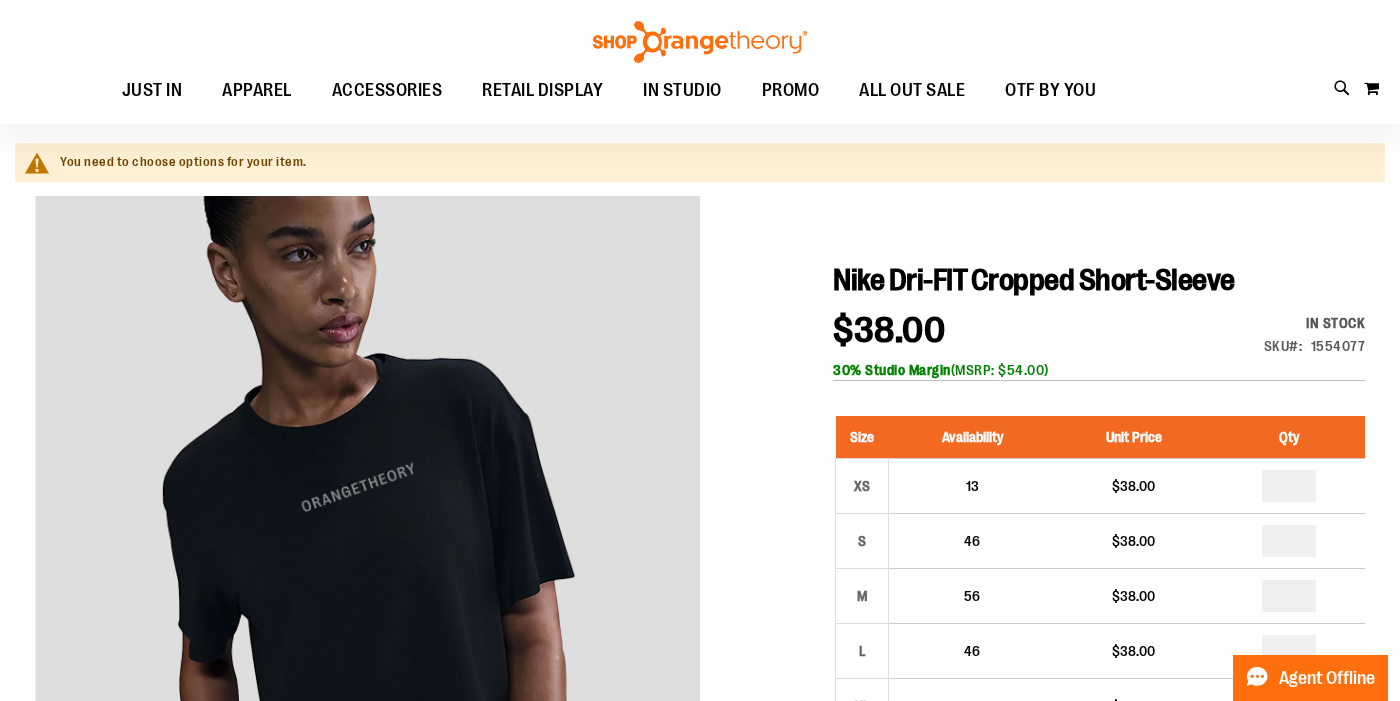 scroll, scrollTop: 183, scrollLeft: 0, axis: vertical 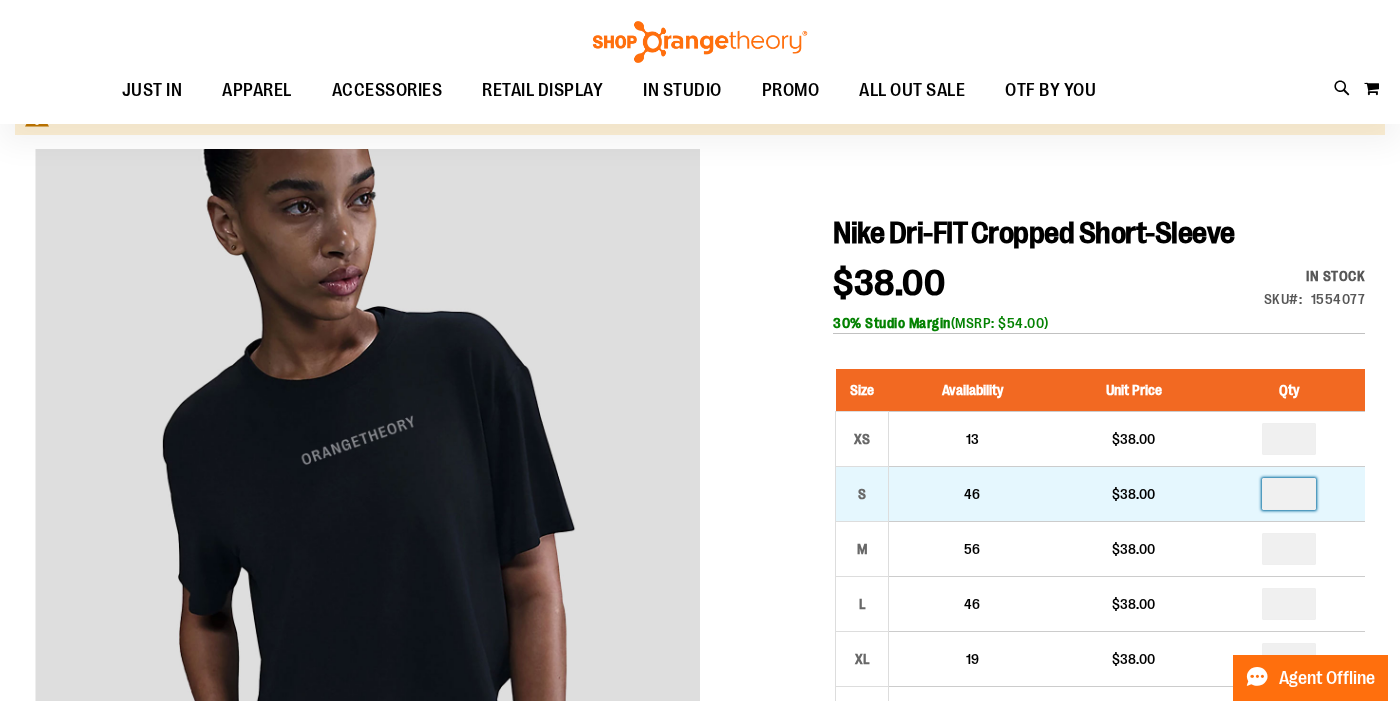 click at bounding box center [1289, 494] 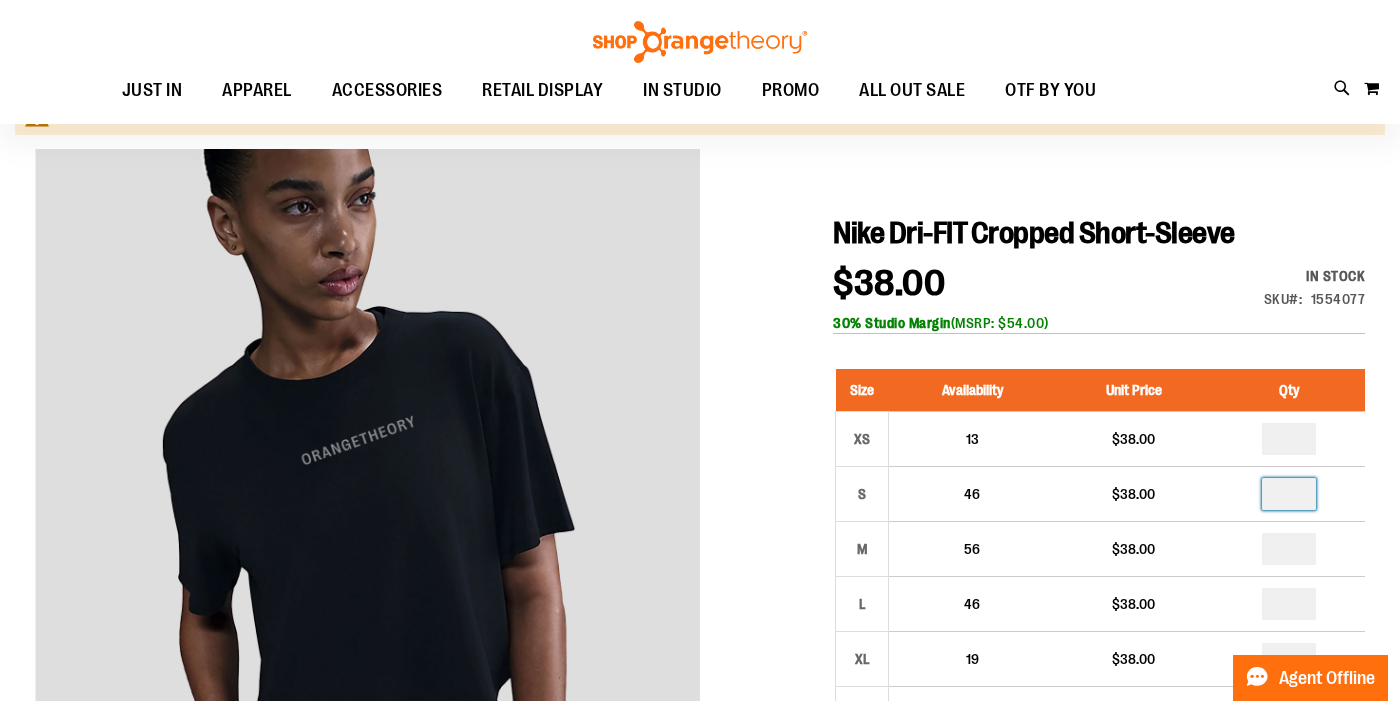 click on "In stock
Only  %1  left
SKU
1554077" at bounding box center (1287, 292) 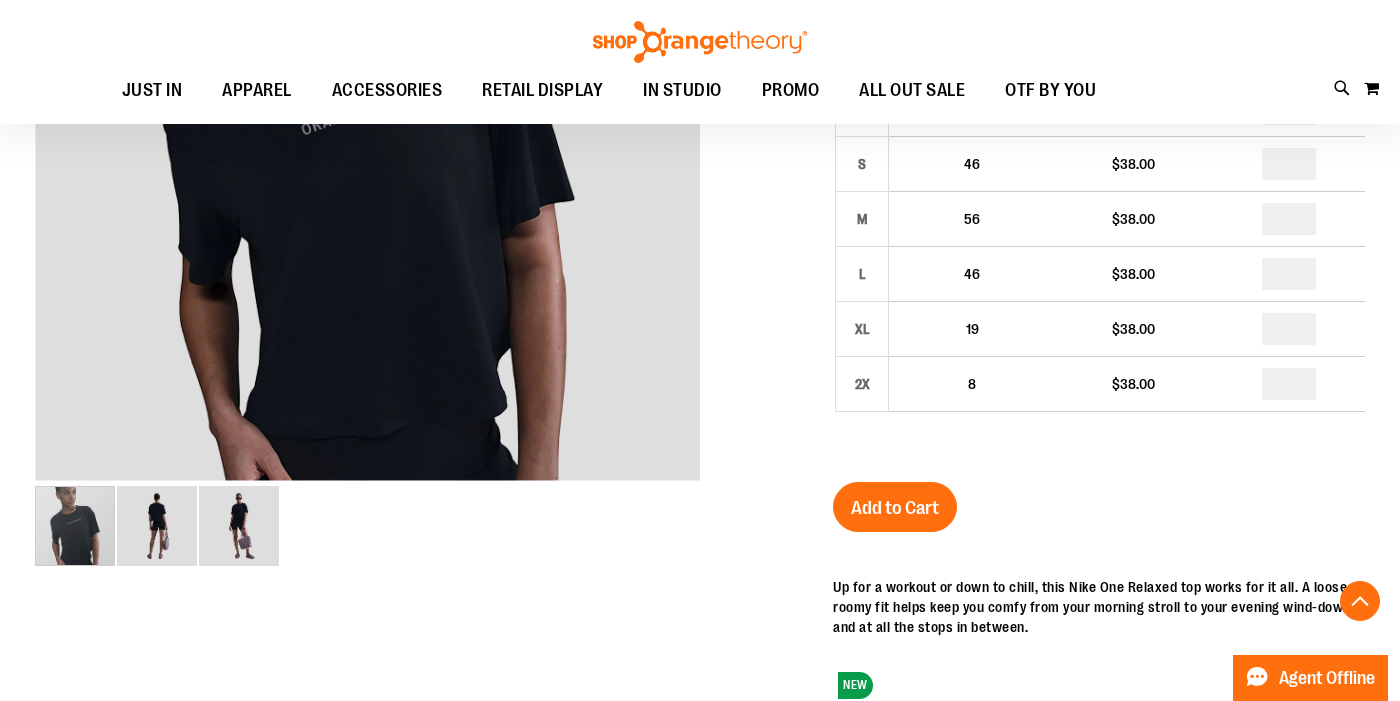 scroll, scrollTop: 616, scrollLeft: 0, axis: vertical 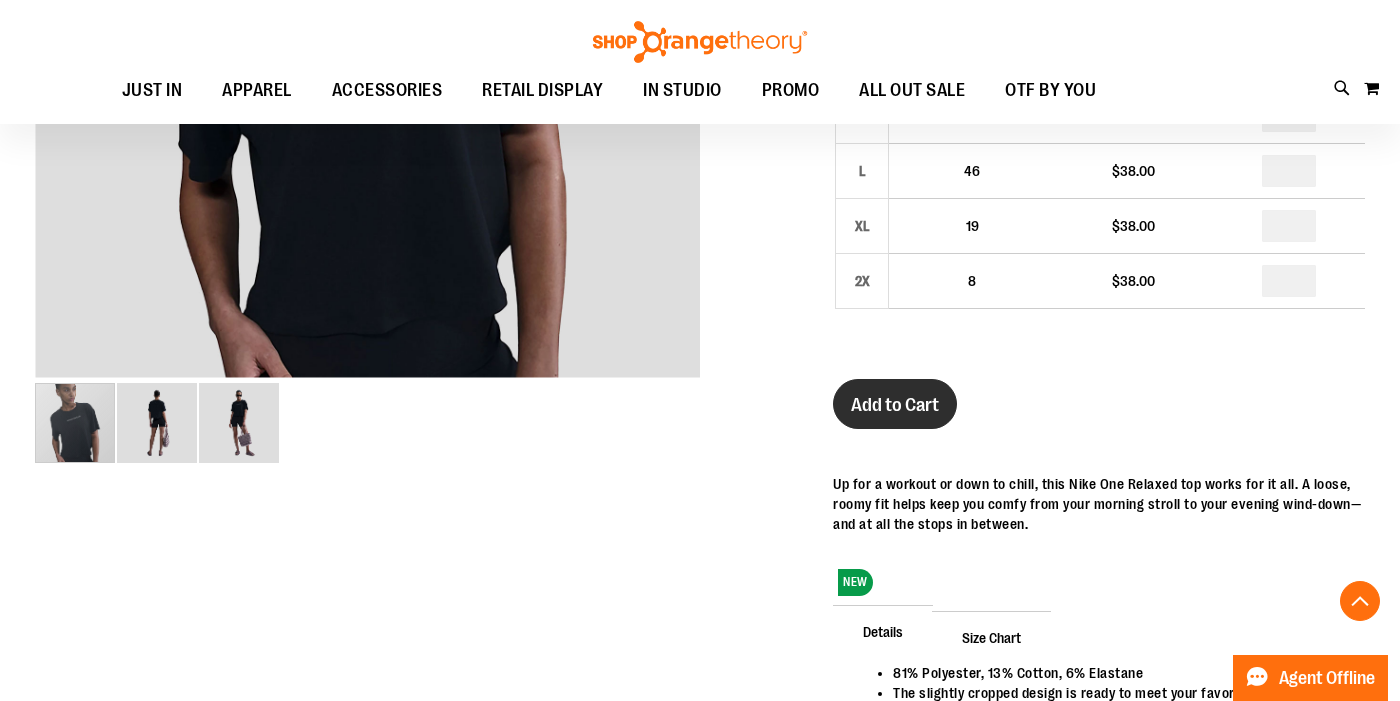 click on "Add to Cart" at bounding box center (895, 405) 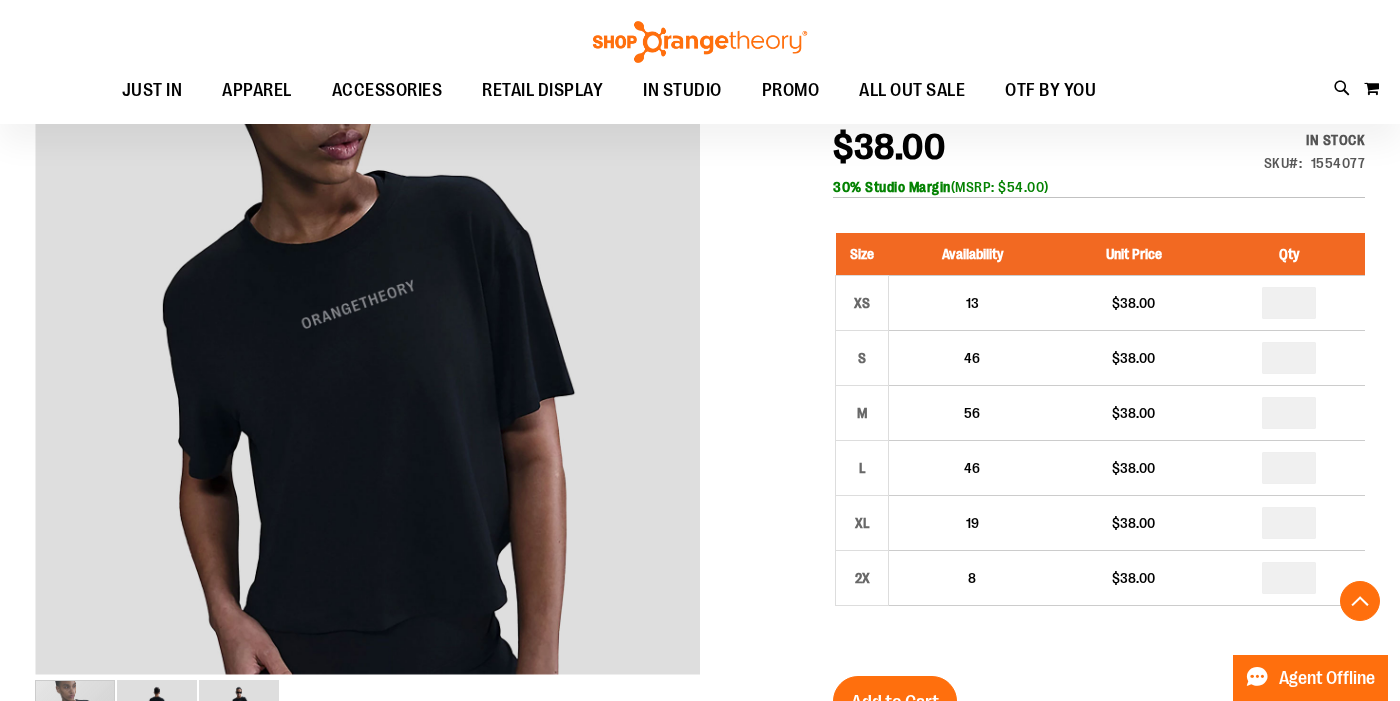 scroll, scrollTop: 305, scrollLeft: 0, axis: vertical 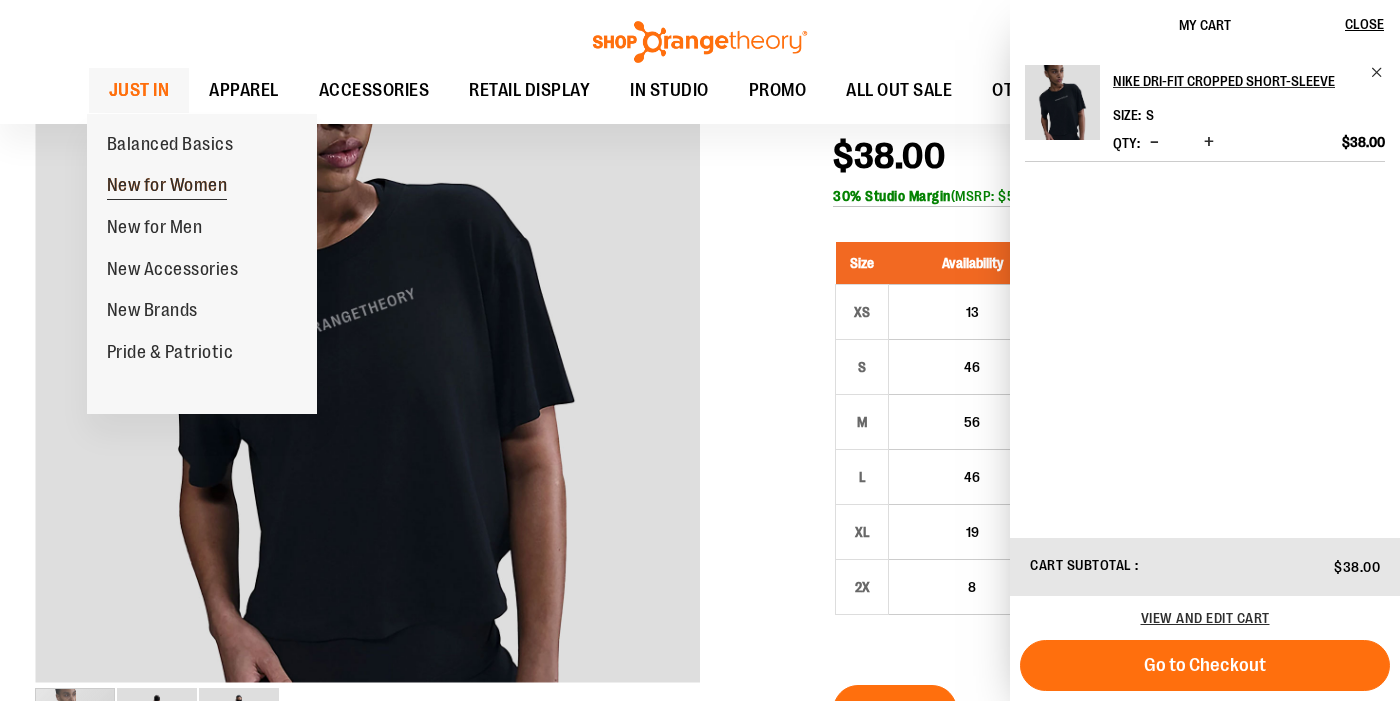 click on "New for Women" at bounding box center [167, 187] 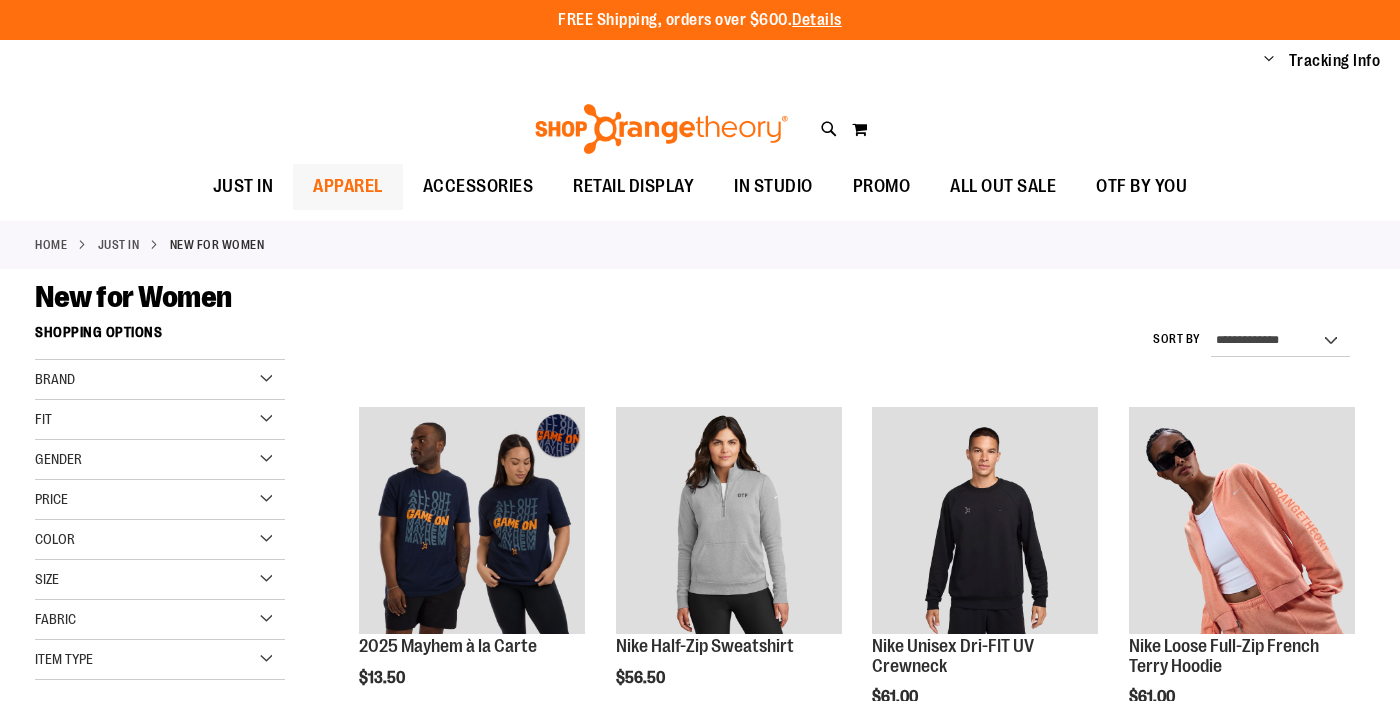 scroll, scrollTop: 0, scrollLeft: 0, axis: both 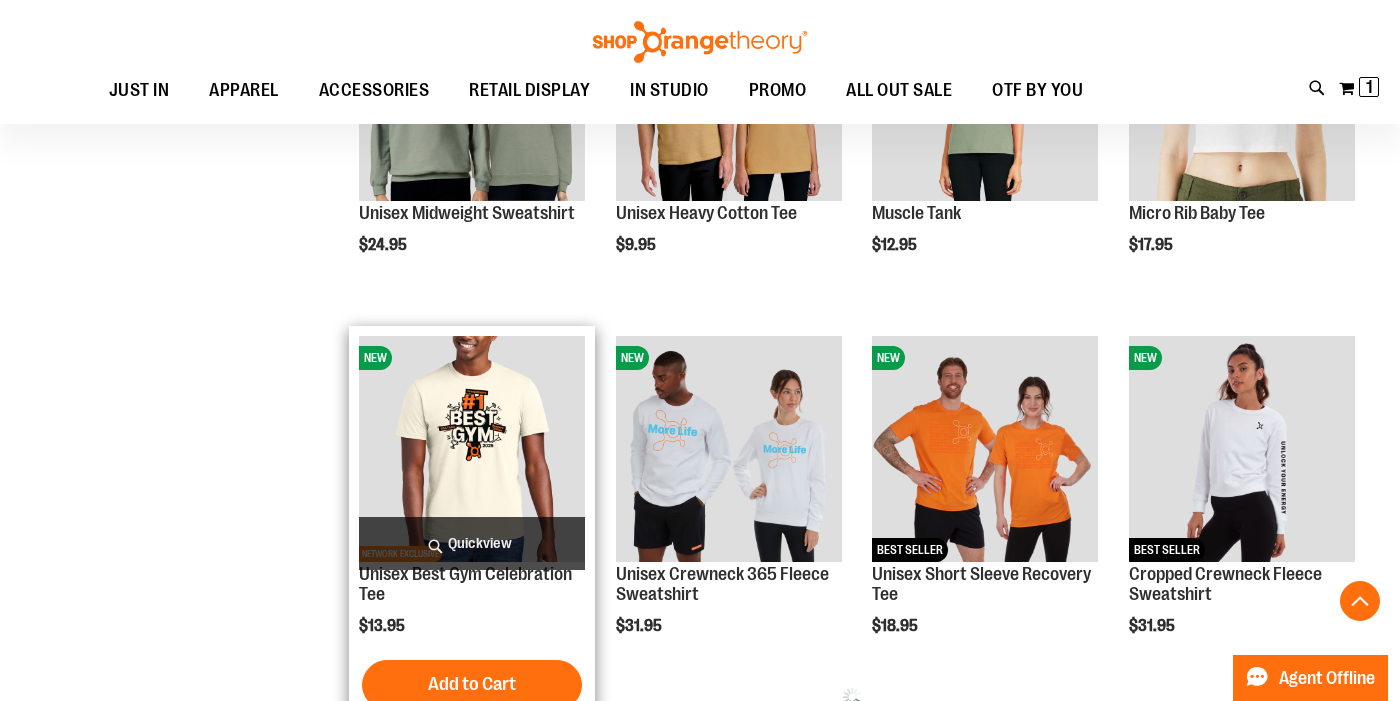 click on "Quickview" at bounding box center (472, 543) 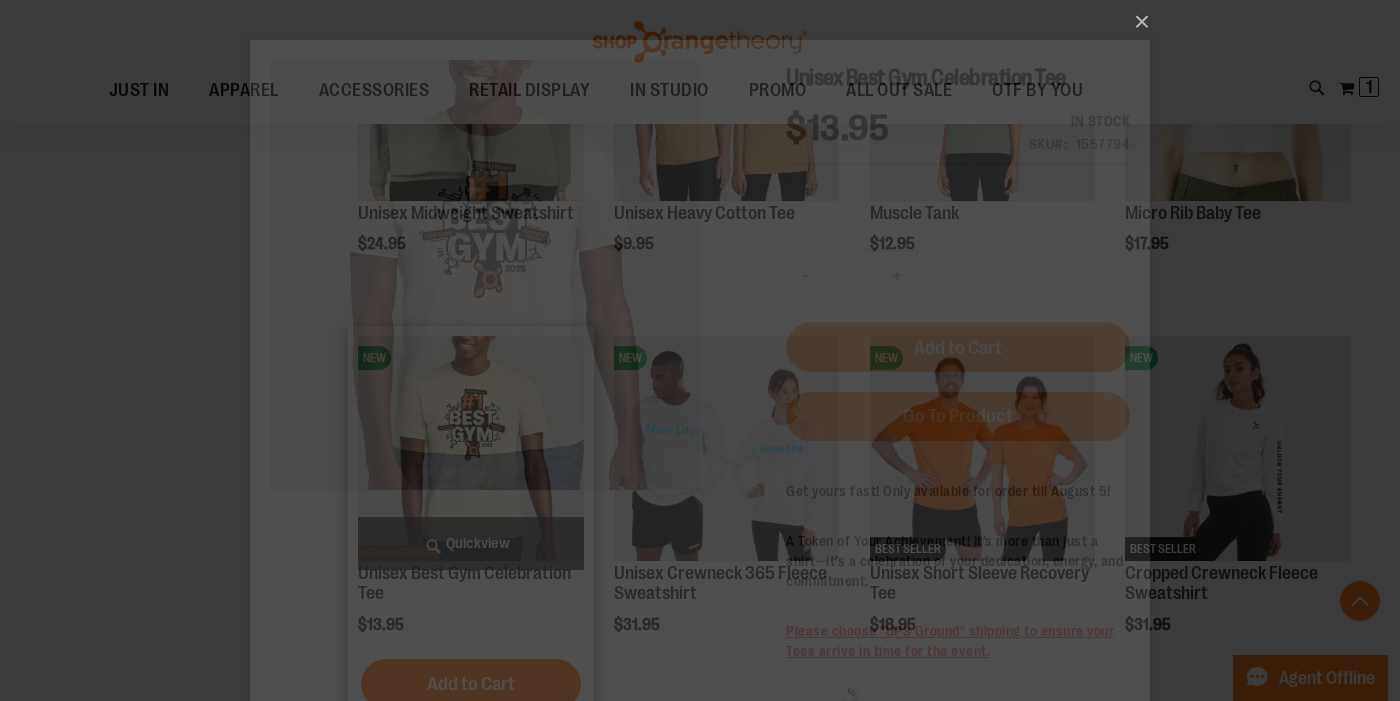 scroll, scrollTop: 0, scrollLeft: 0, axis: both 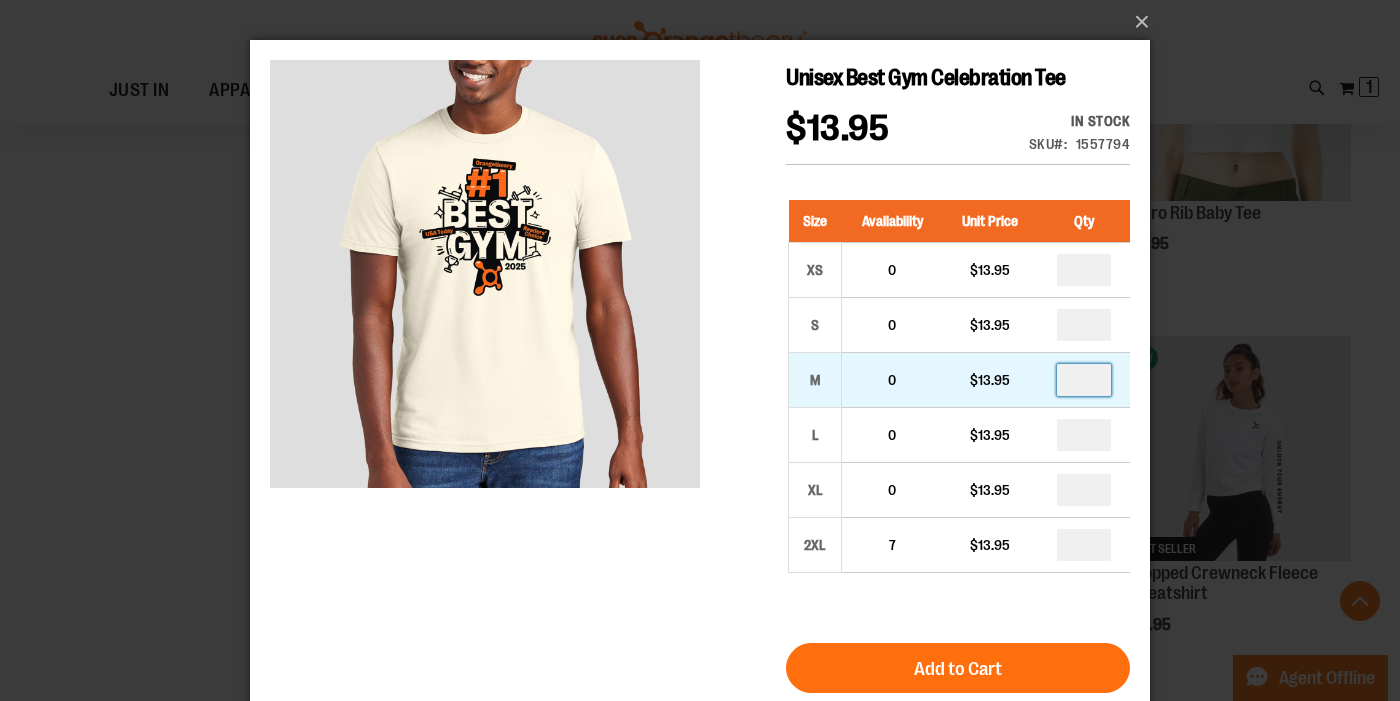click at bounding box center (1084, 380) 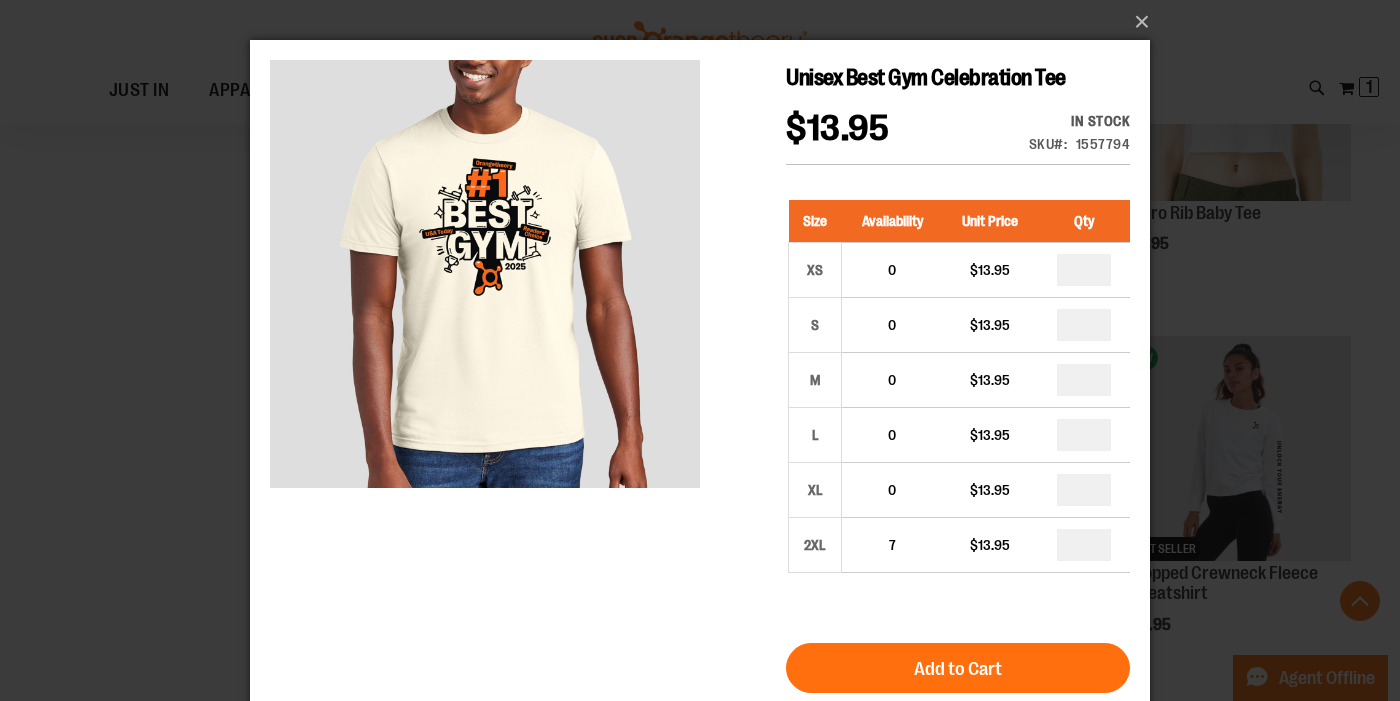 type on "*" 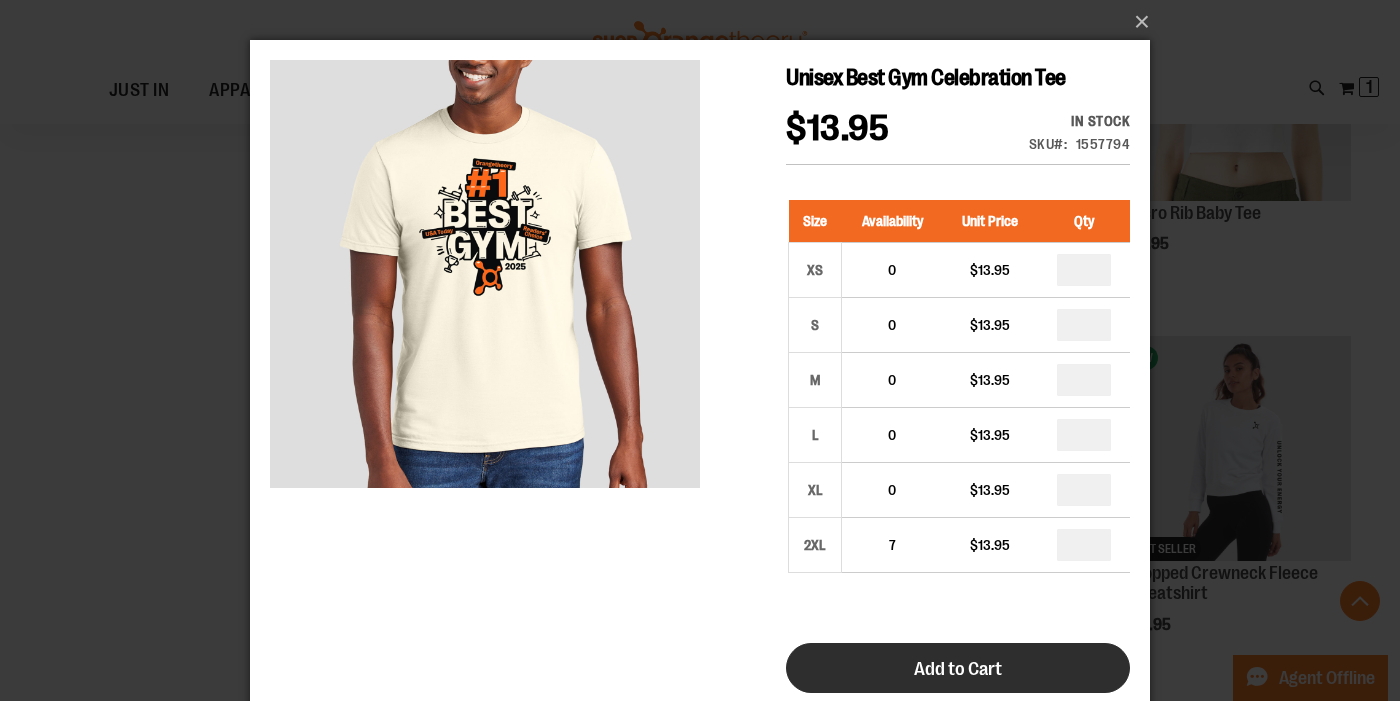 click on "Add to Cart" at bounding box center (958, 668) 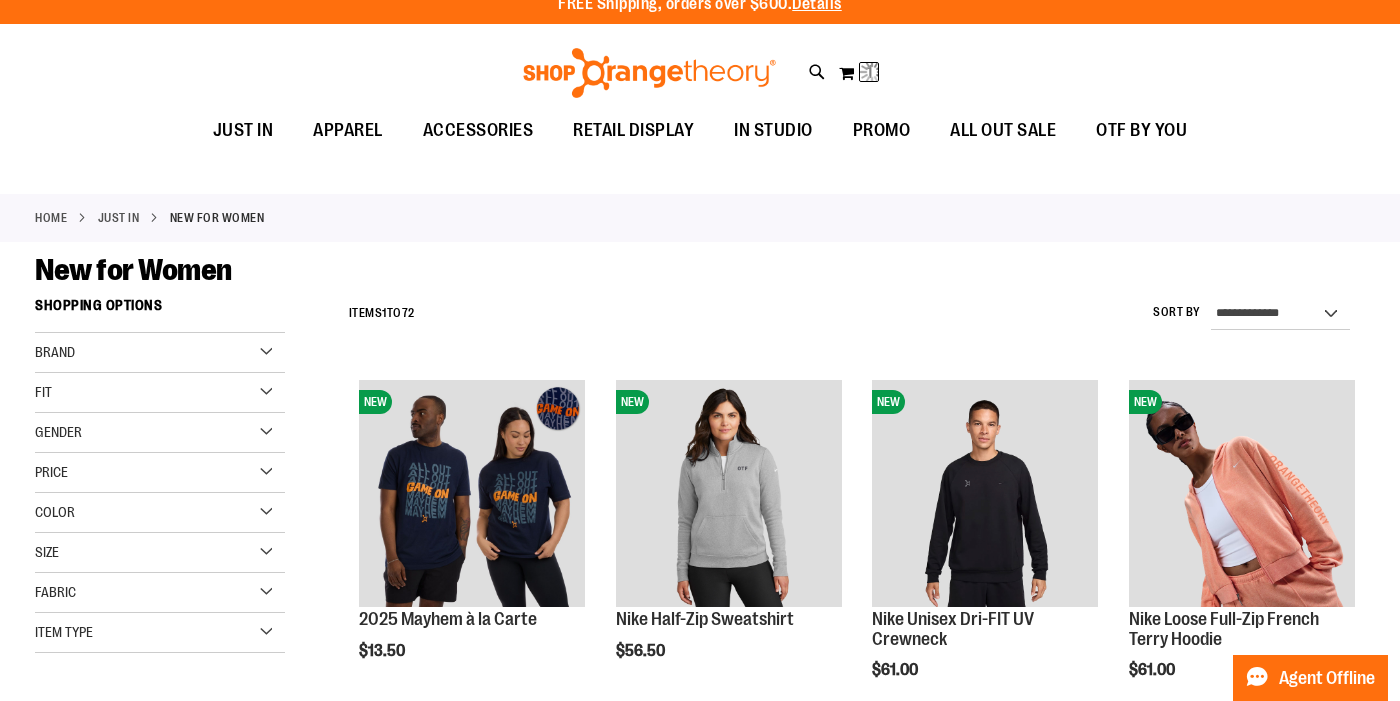 scroll, scrollTop: 0, scrollLeft: 0, axis: both 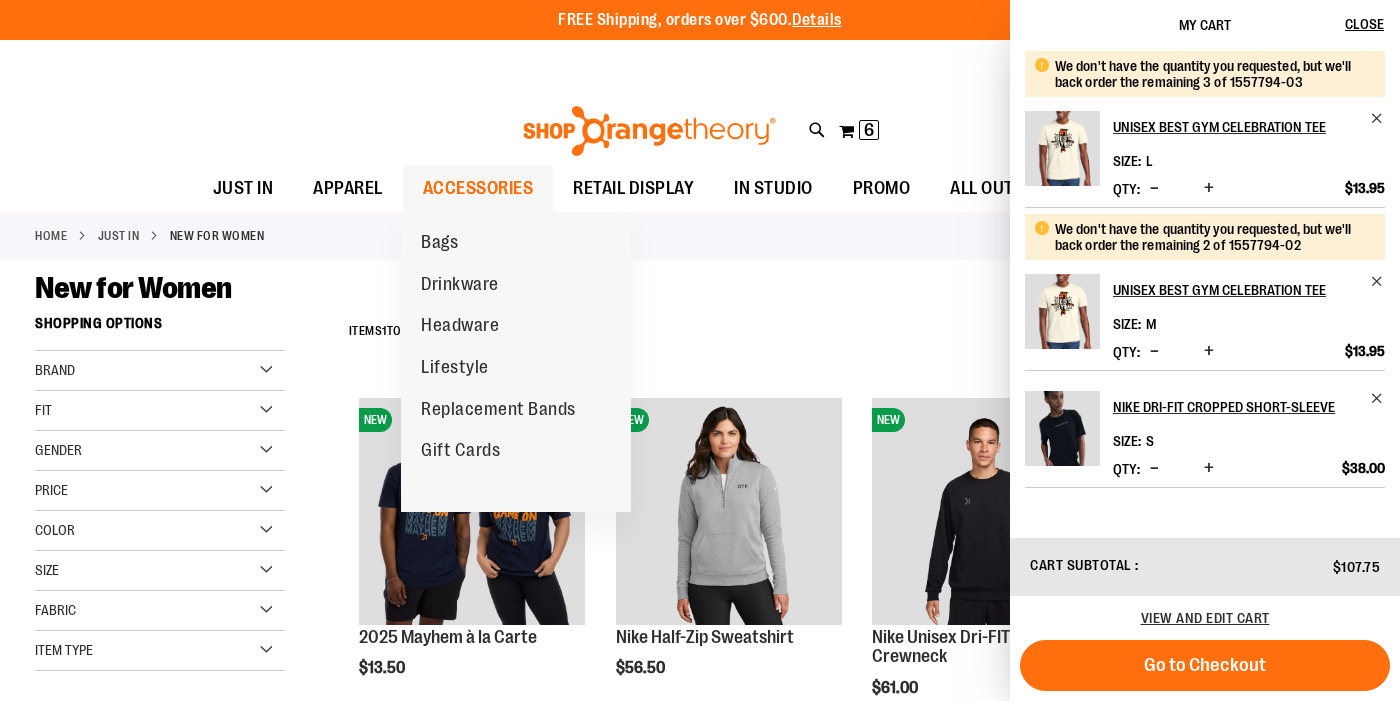 click on "ACCESSORIES" at bounding box center (478, 188) 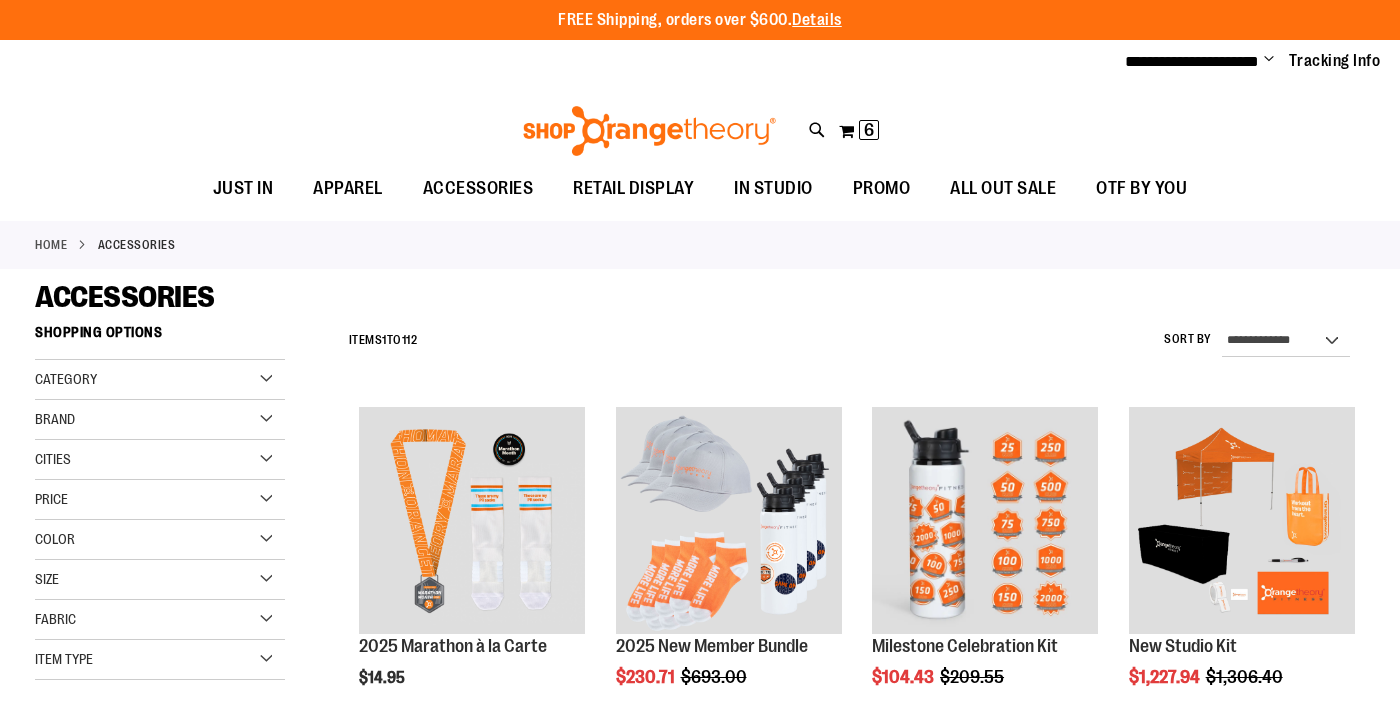 scroll, scrollTop: 0, scrollLeft: 0, axis: both 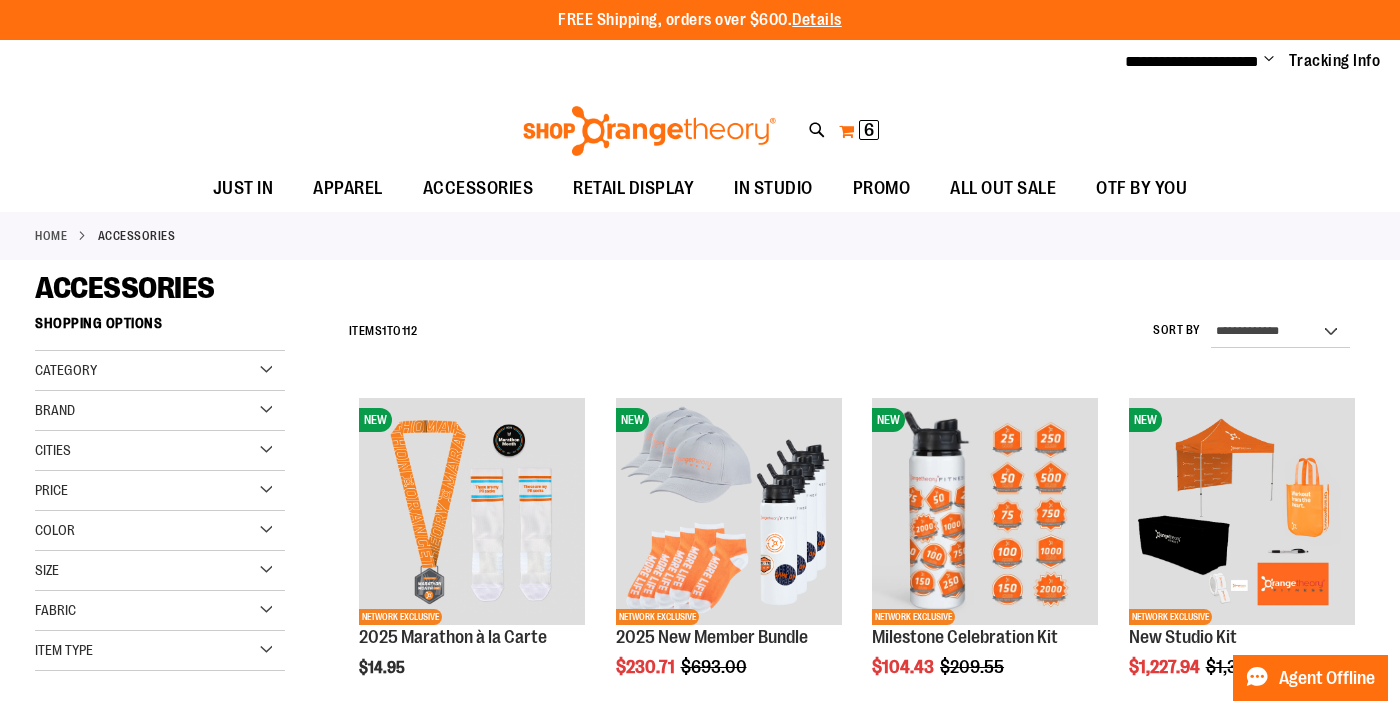 click on "6" at bounding box center [869, 130] 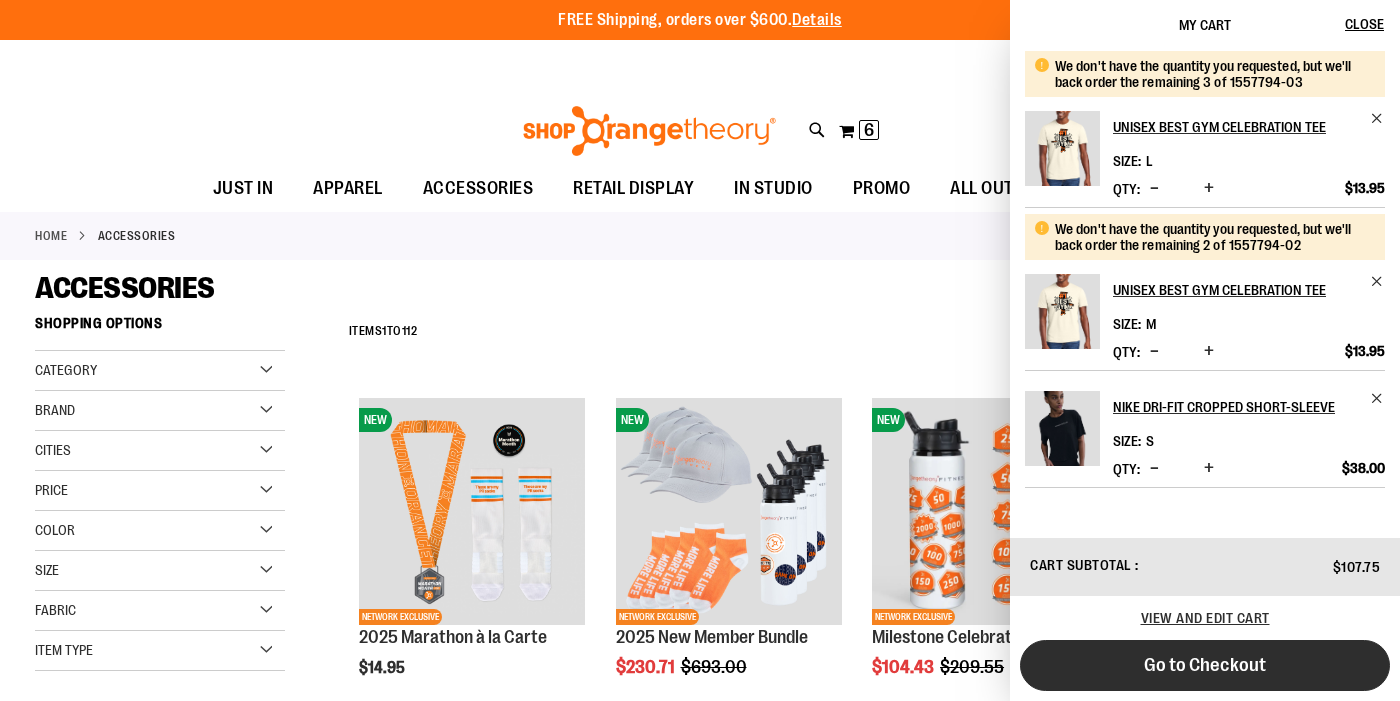 click on "Go to Checkout" at bounding box center [1205, 665] 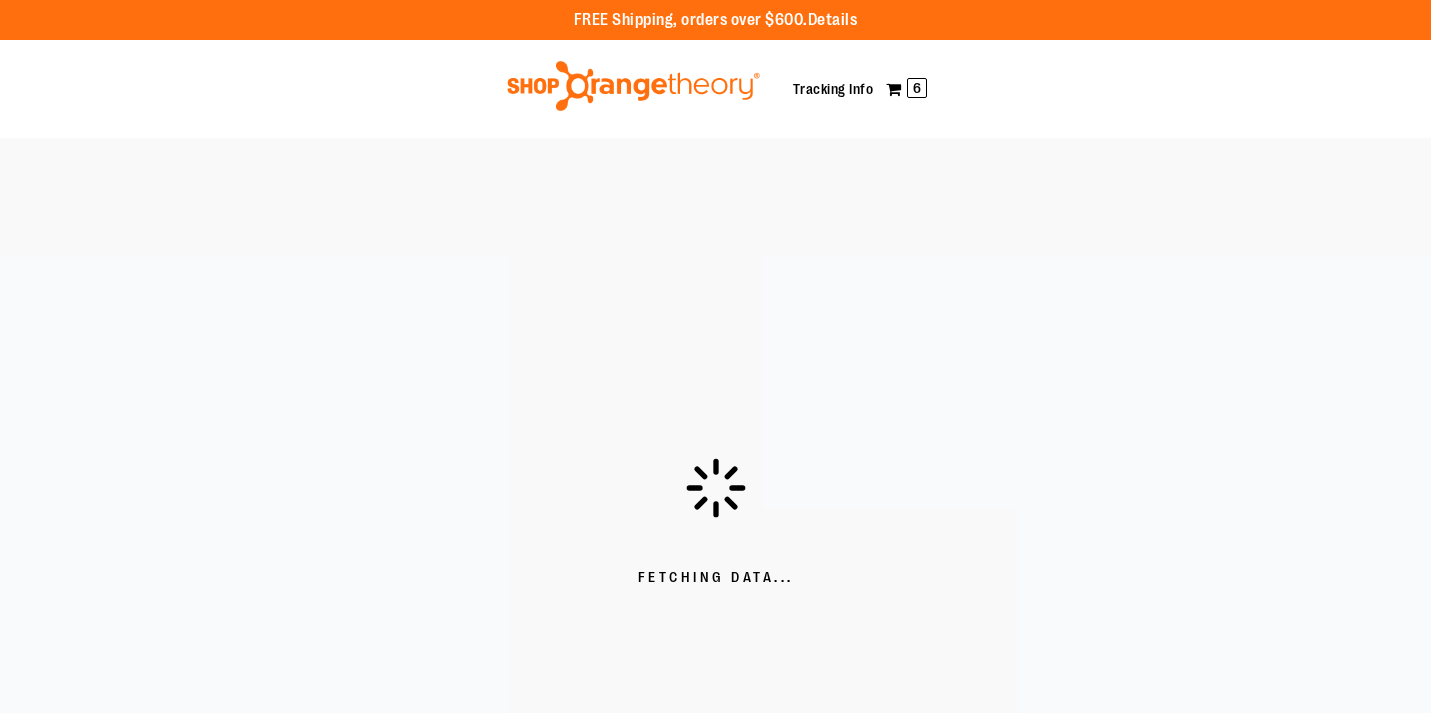 scroll, scrollTop: 0, scrollLeft: 0, axis: both 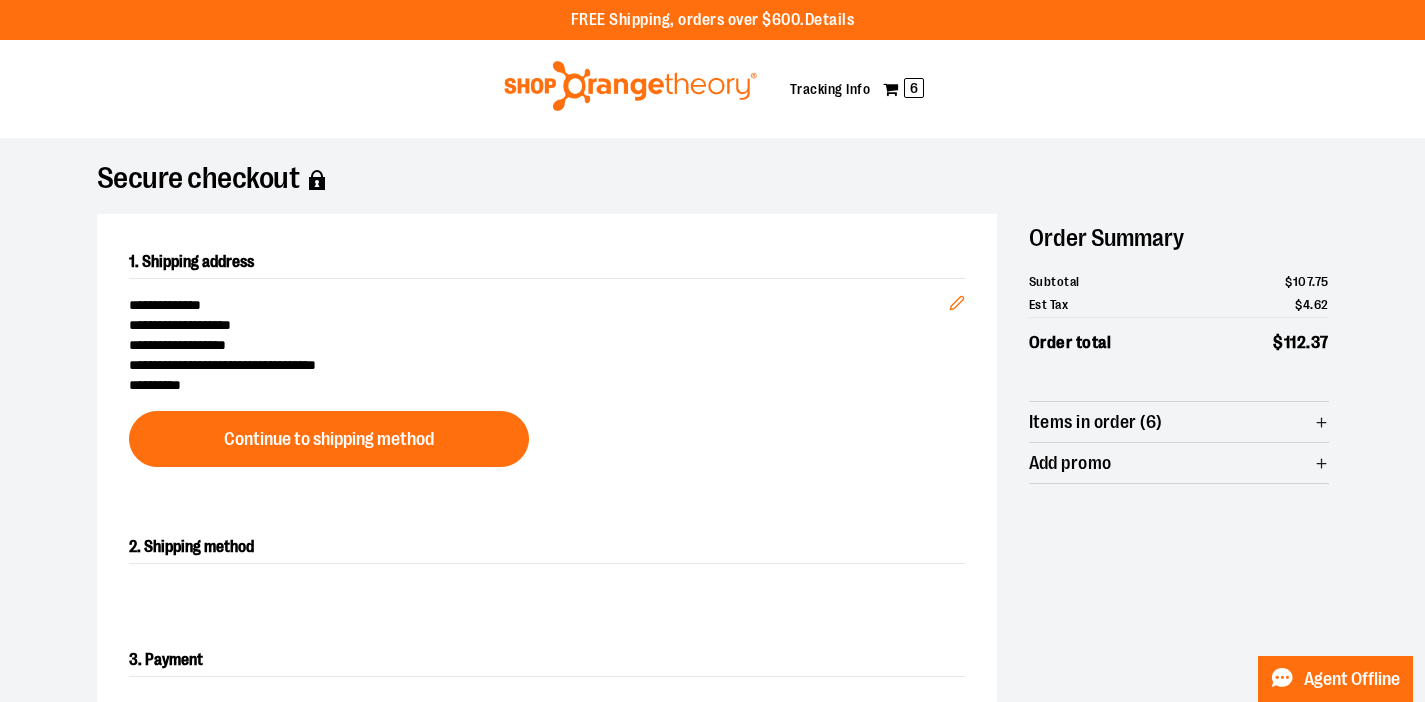 click on "Add promo" at bounding box center (1179, 463) 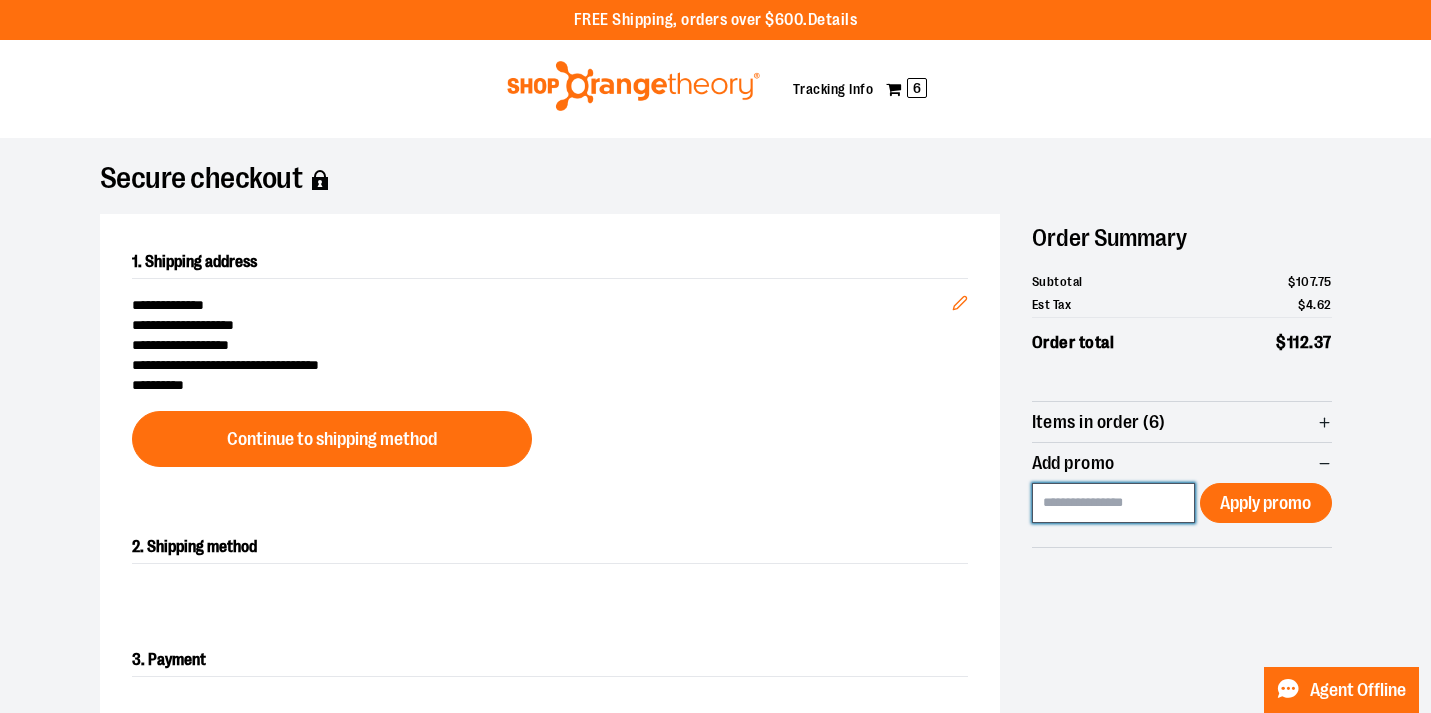 click at bounding box center (1114, 503) 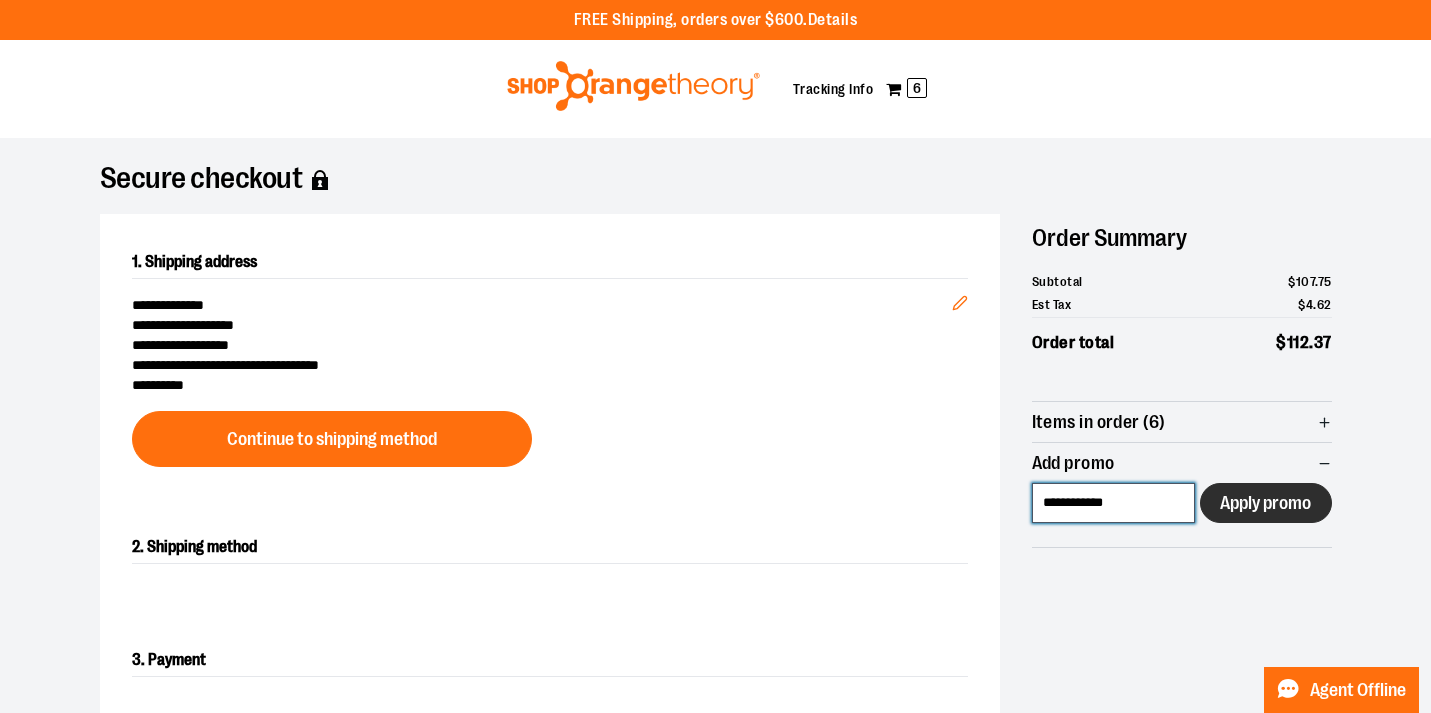 type on "**********" 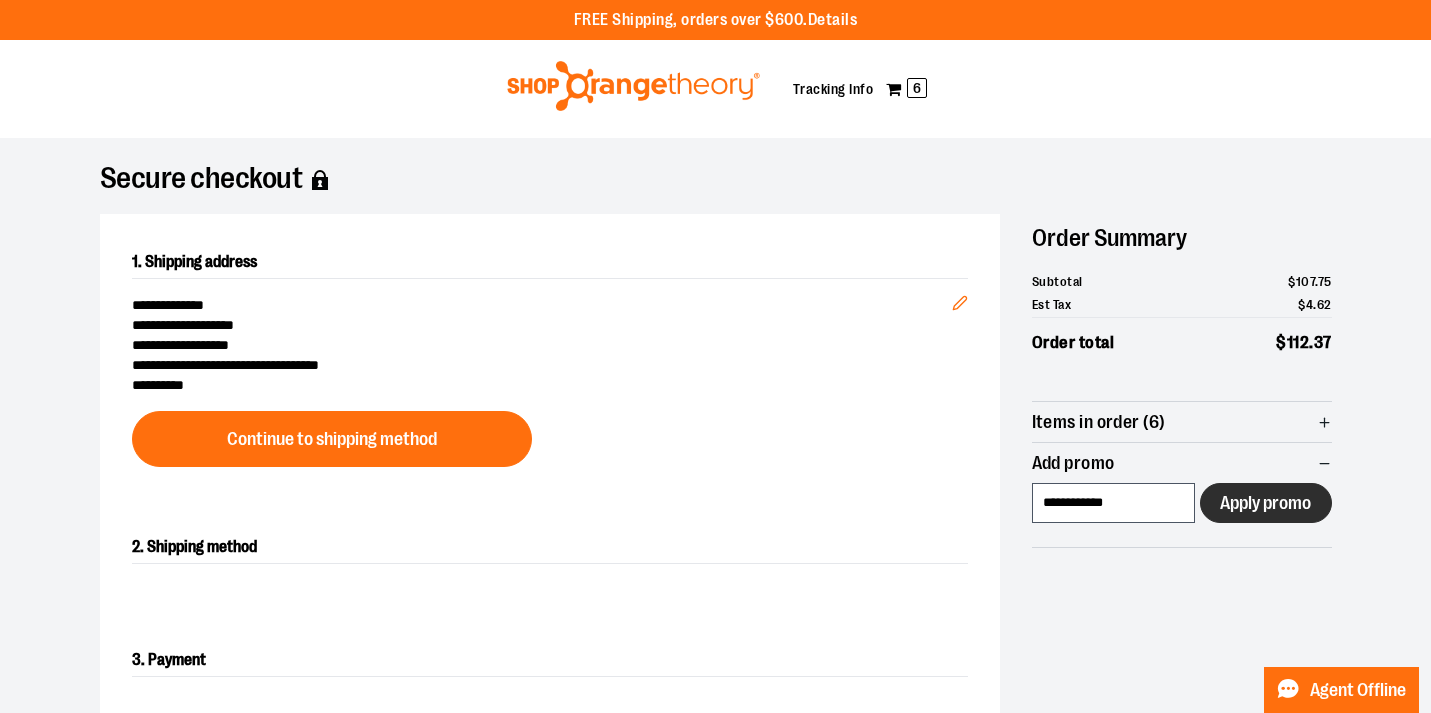 click on "Apply promo" at bounding box center [1265, 503] 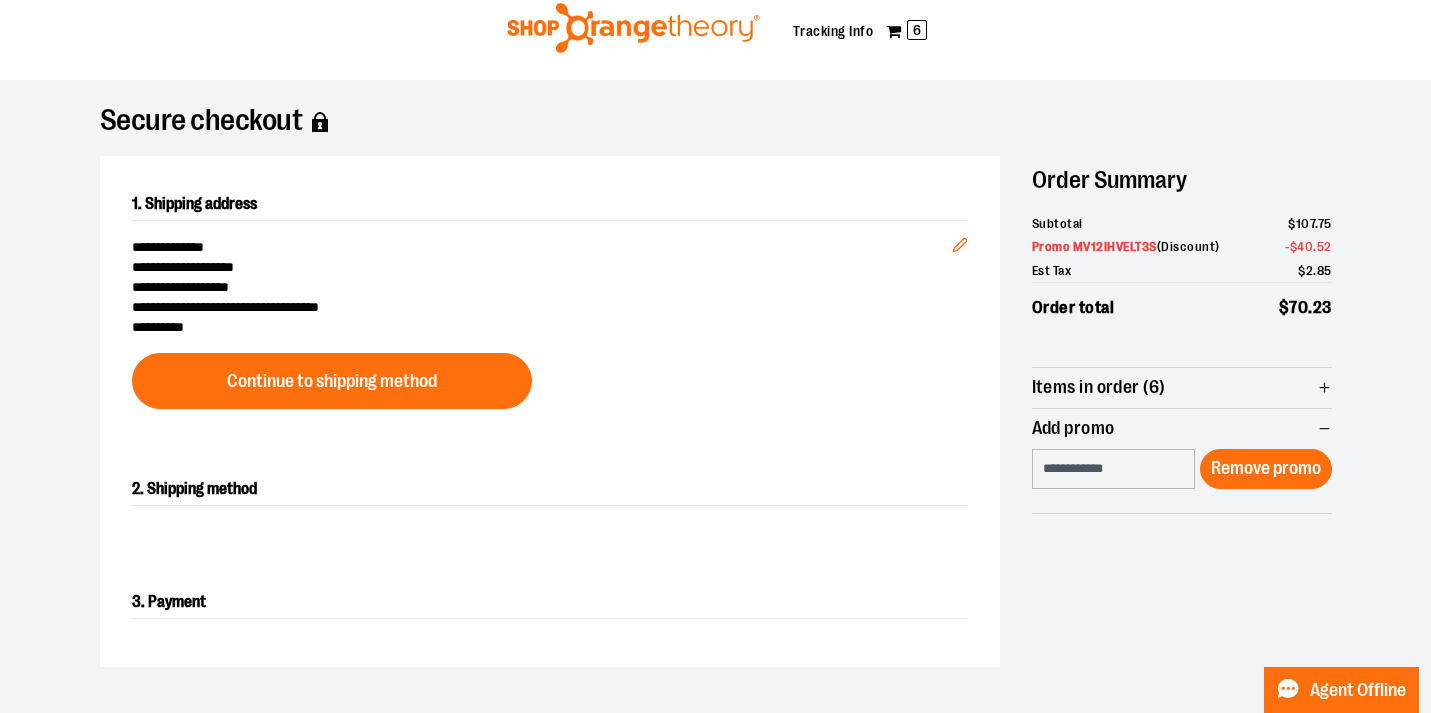scroll, scrollTop: 62, scrollLeft: 0, axis: vertical 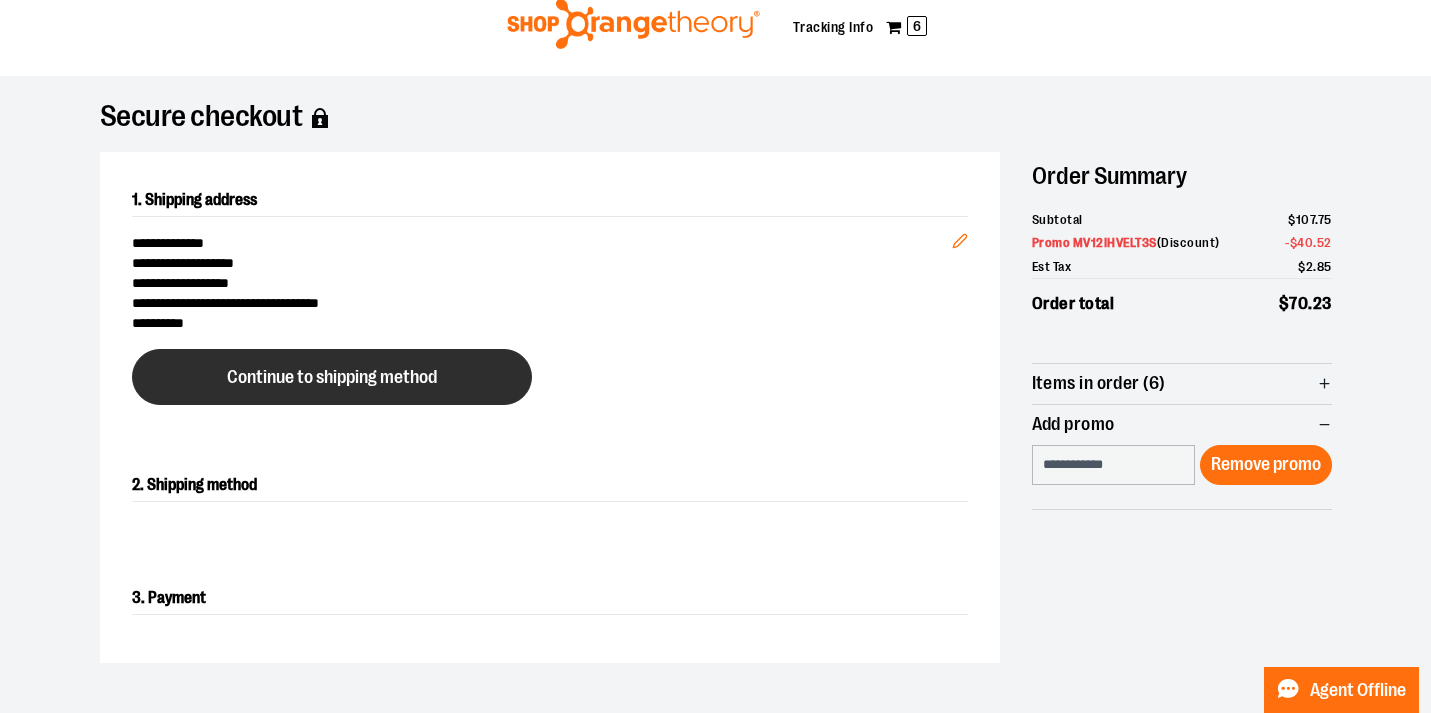click on "Continue to shipping method" at bounding box center (332, 377) 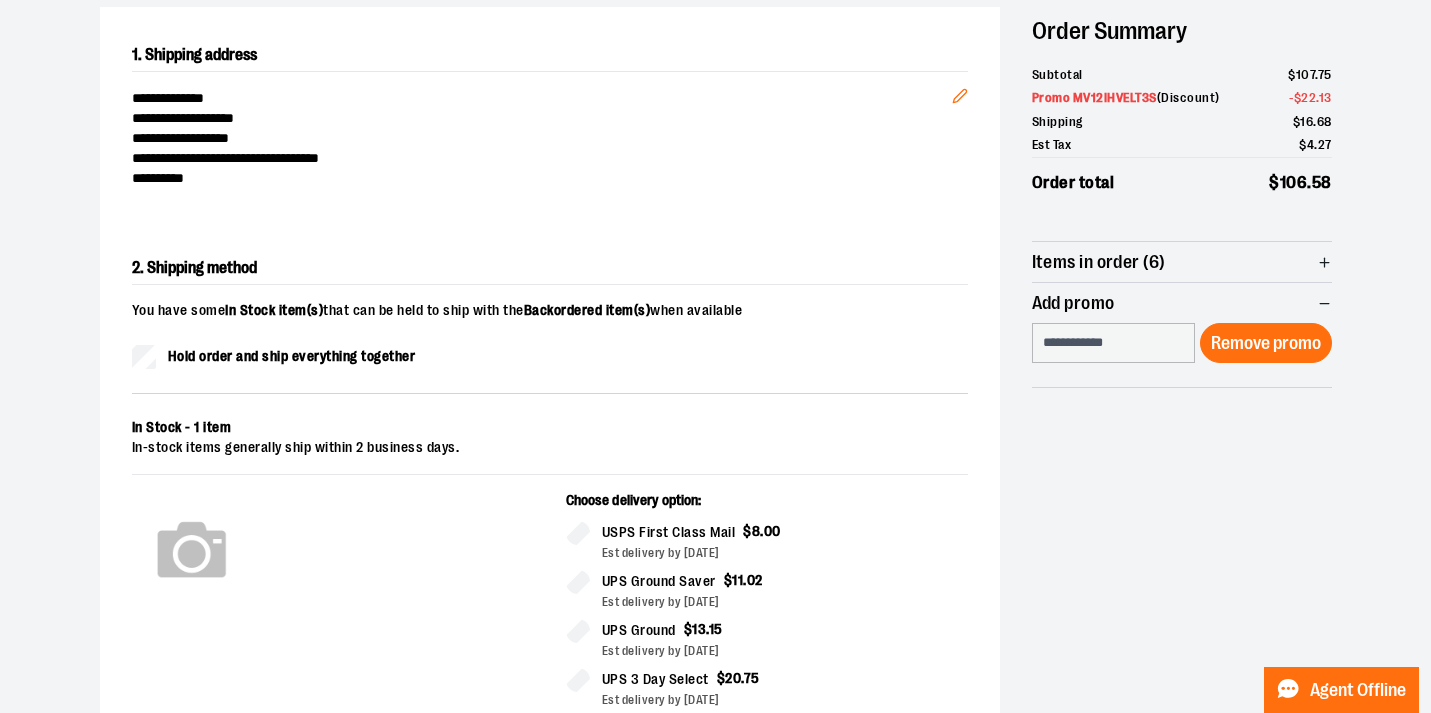 scroll, scrollTop: 205, scrollLeft: 0, axis: vertical 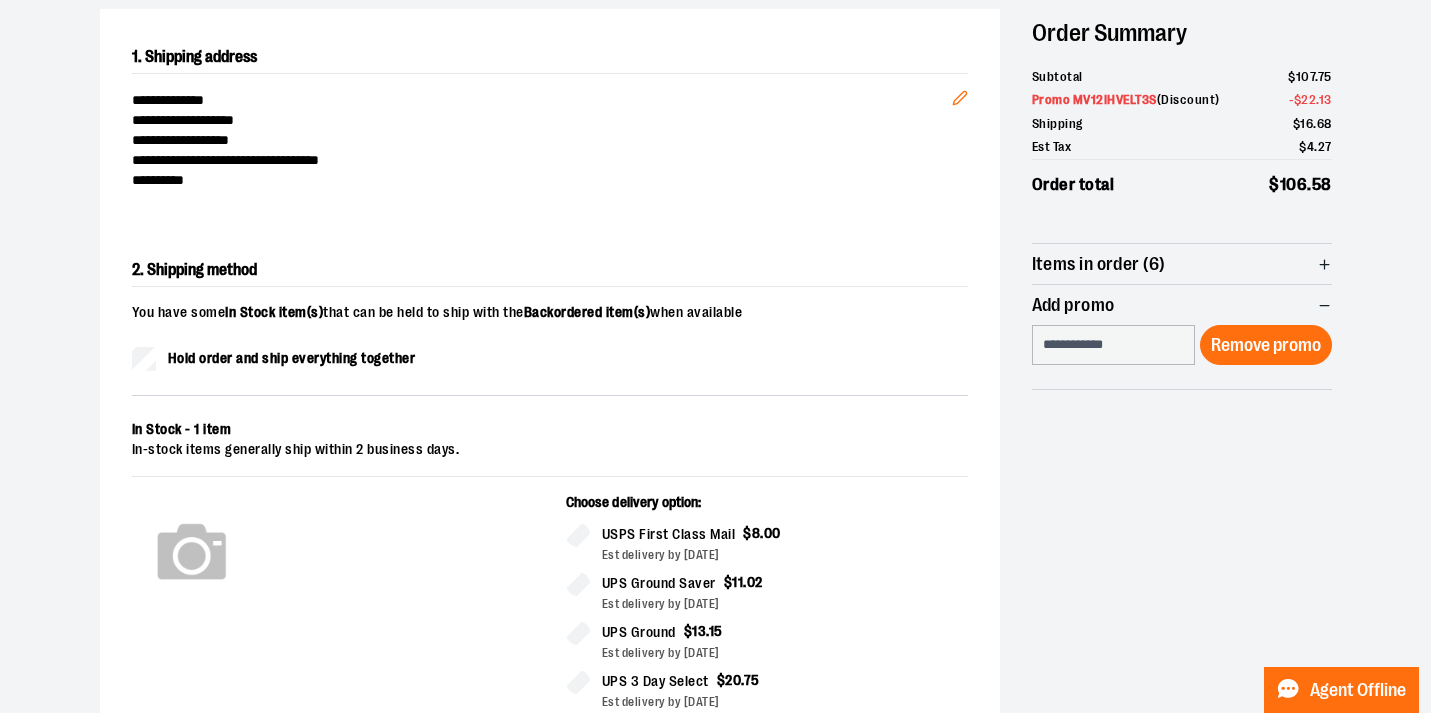 click on "Hold order and ship everything together" at bounding box center [292, 358] 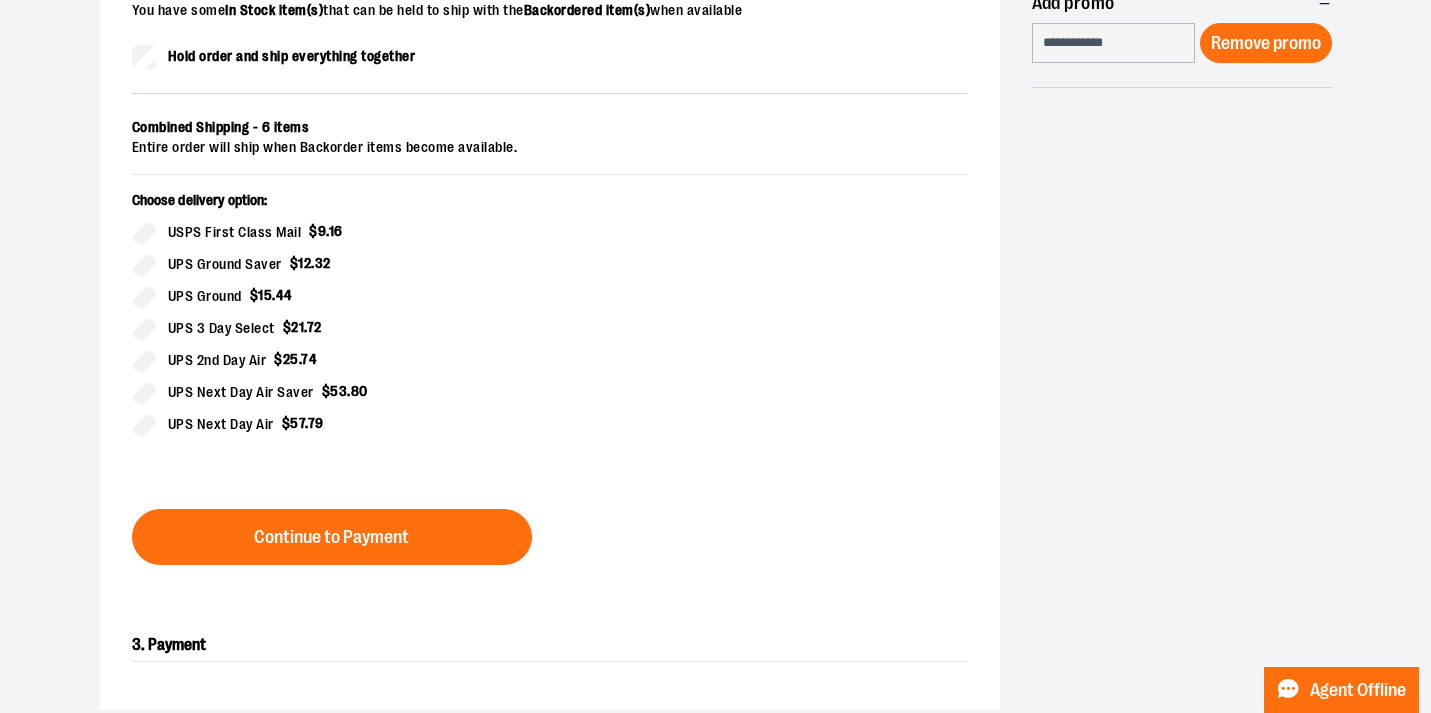 scroll, scrollTop: 508, scrollLeft: 0, axis: vertical 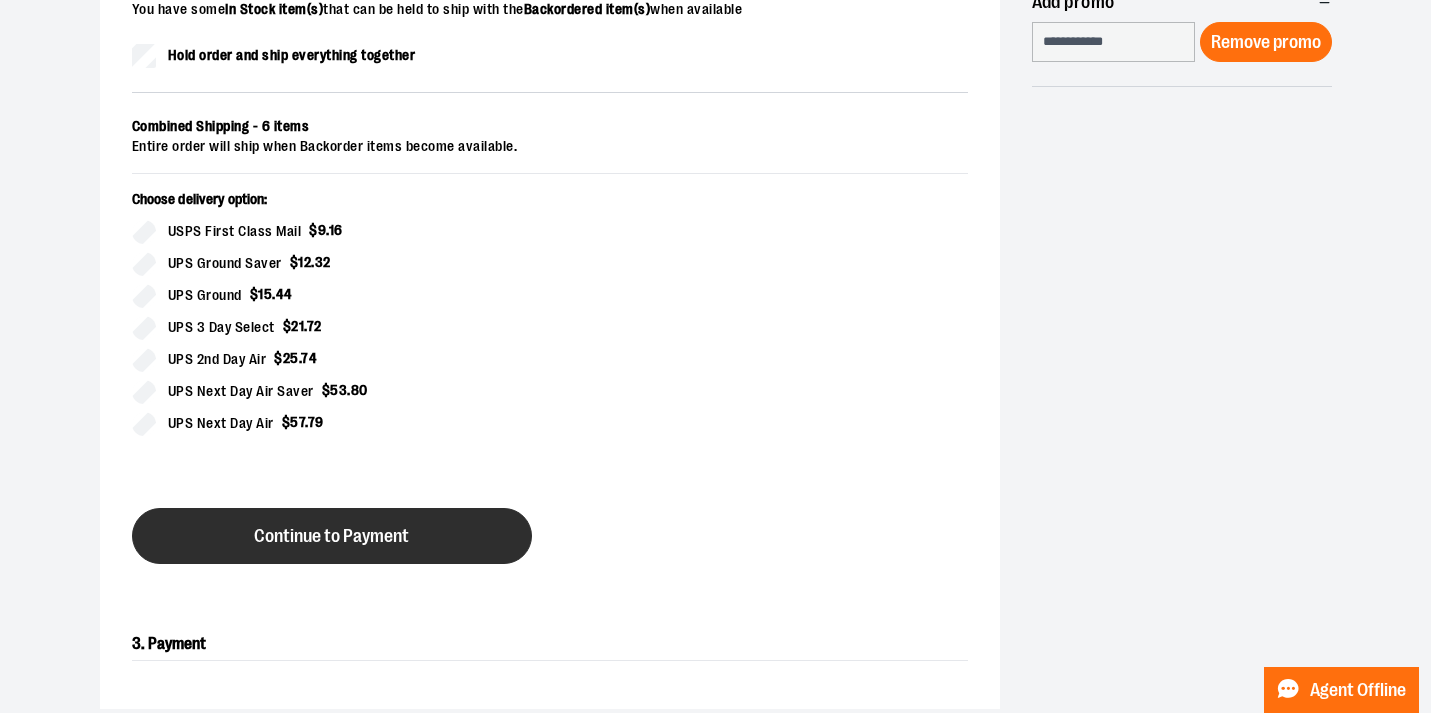 click on "Continue to Payment" at bounding box center [332, 536] 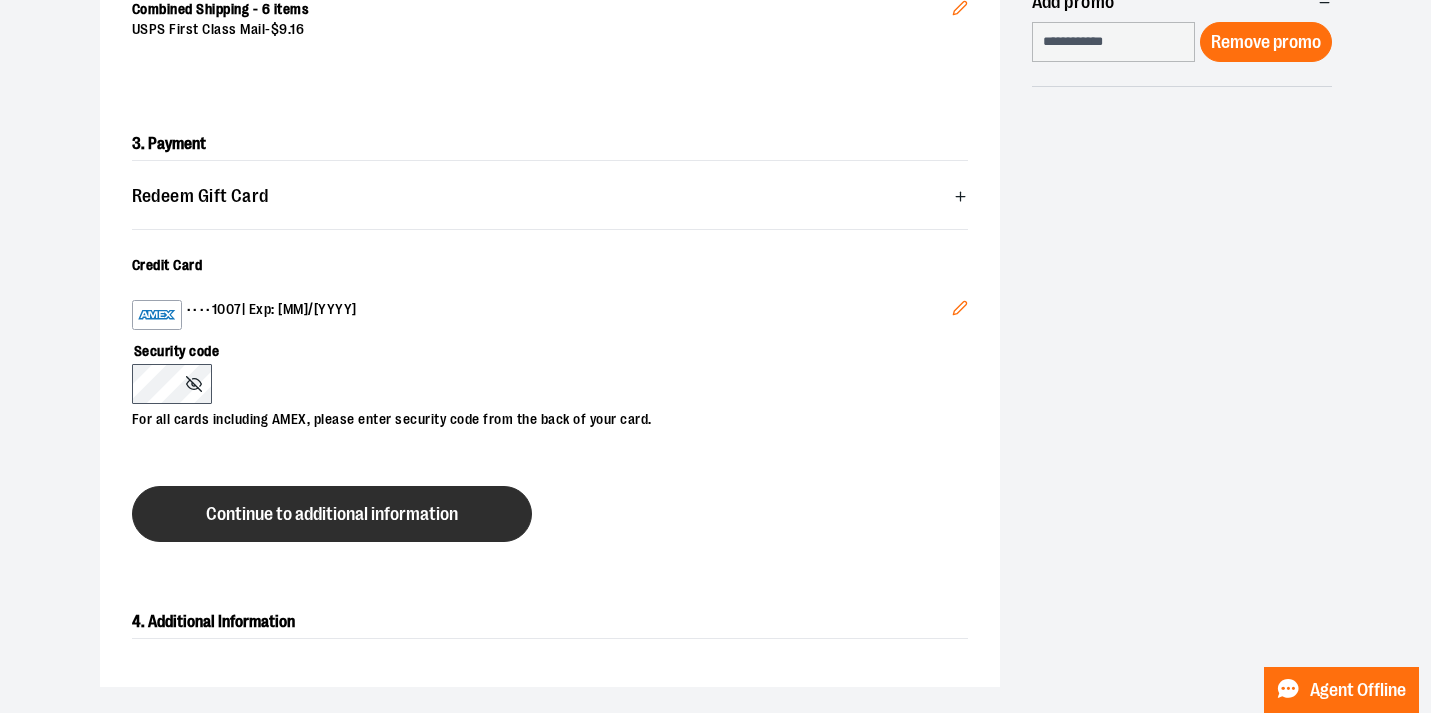 click on "Continue to additional information" at bounding box center (332, 514) 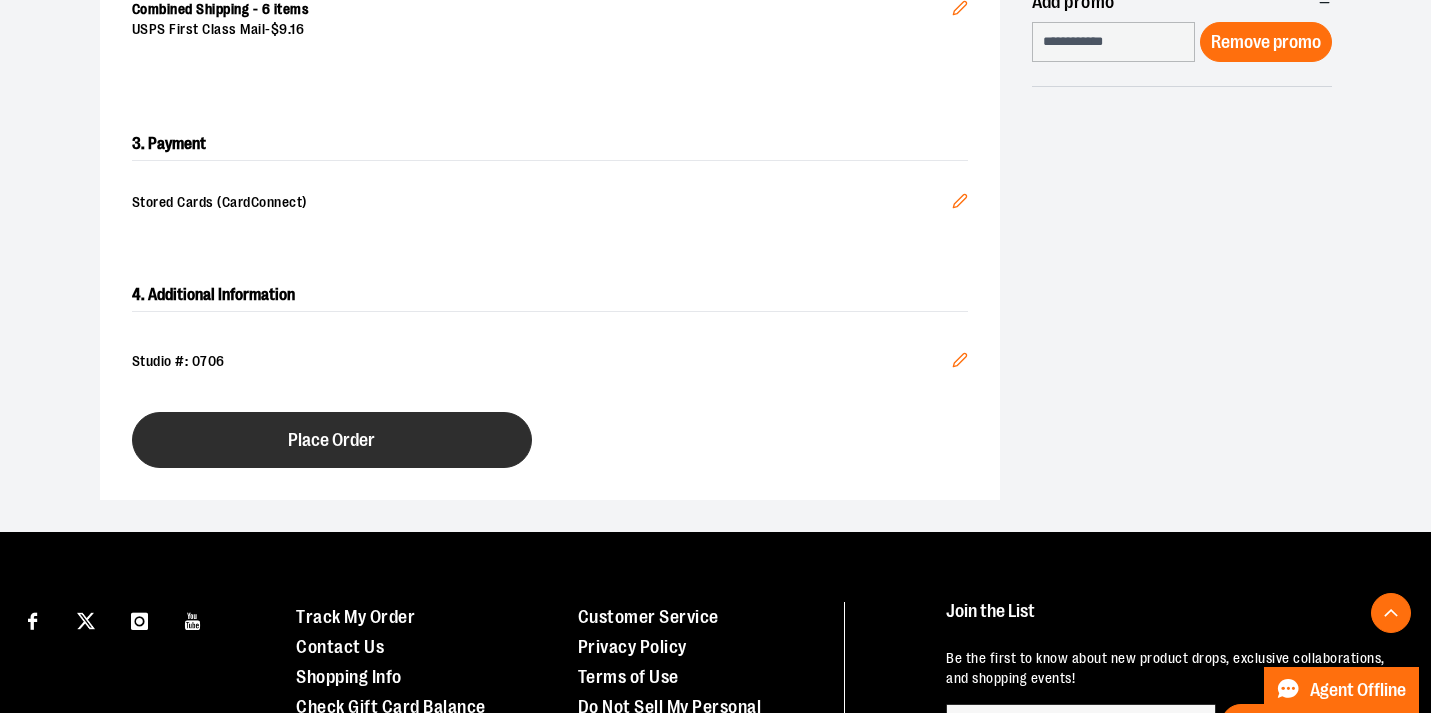 click on "Place Order" at bounding box center [331, 440] 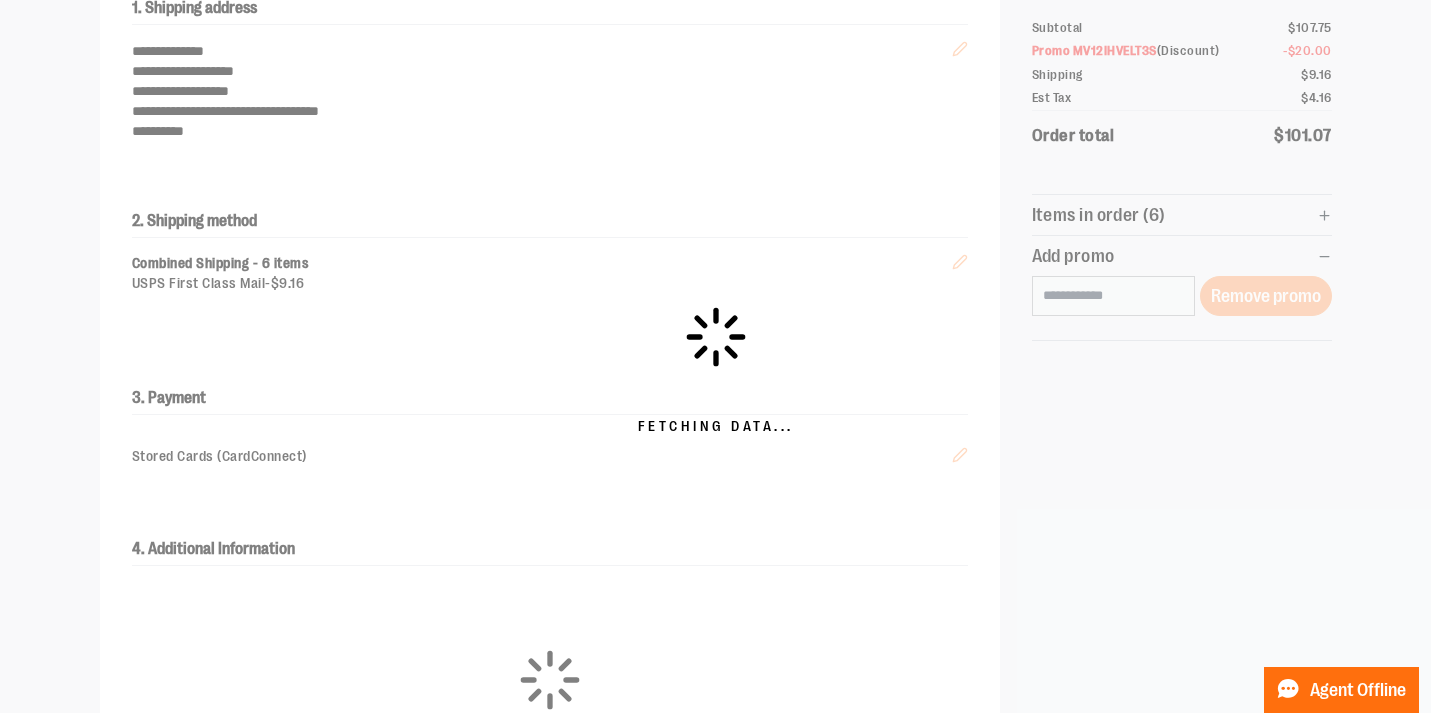 scroll, scrollTop: 248, scrollLeft: 0, axis: vertical 